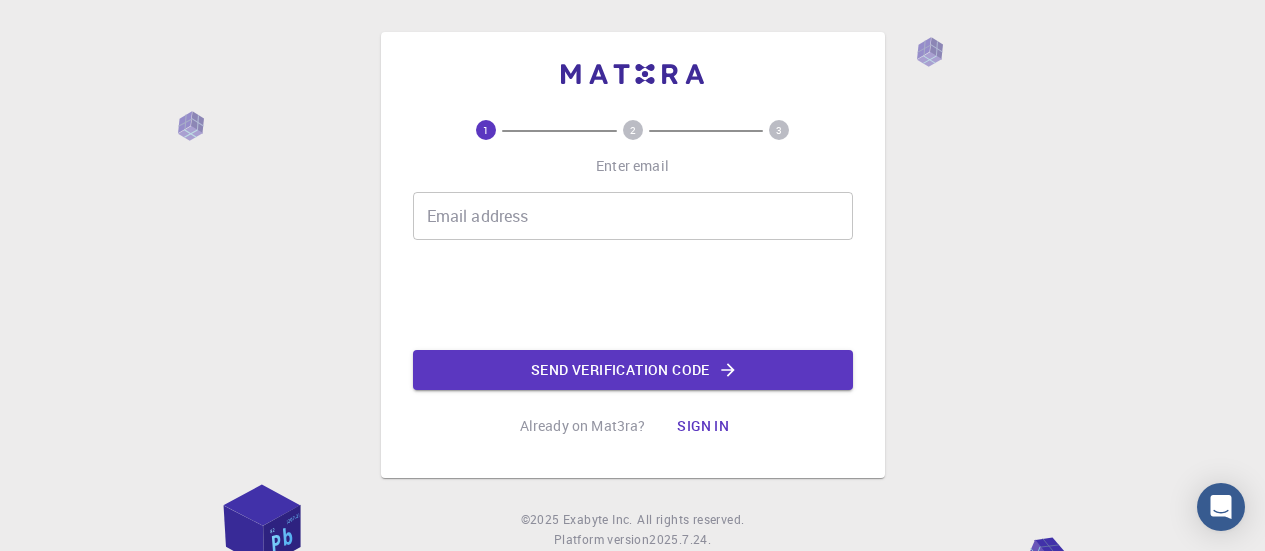 scroll, scrollTop: 0, scrollLeft: 0, axis: both 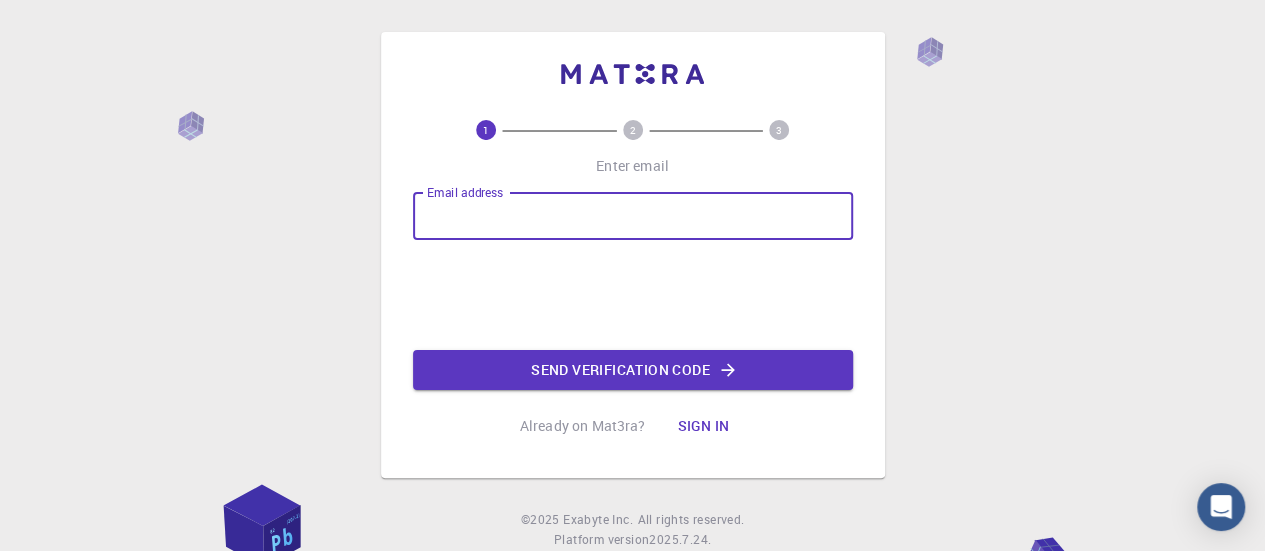 click on "Email address" at bounding box center [633, 216] 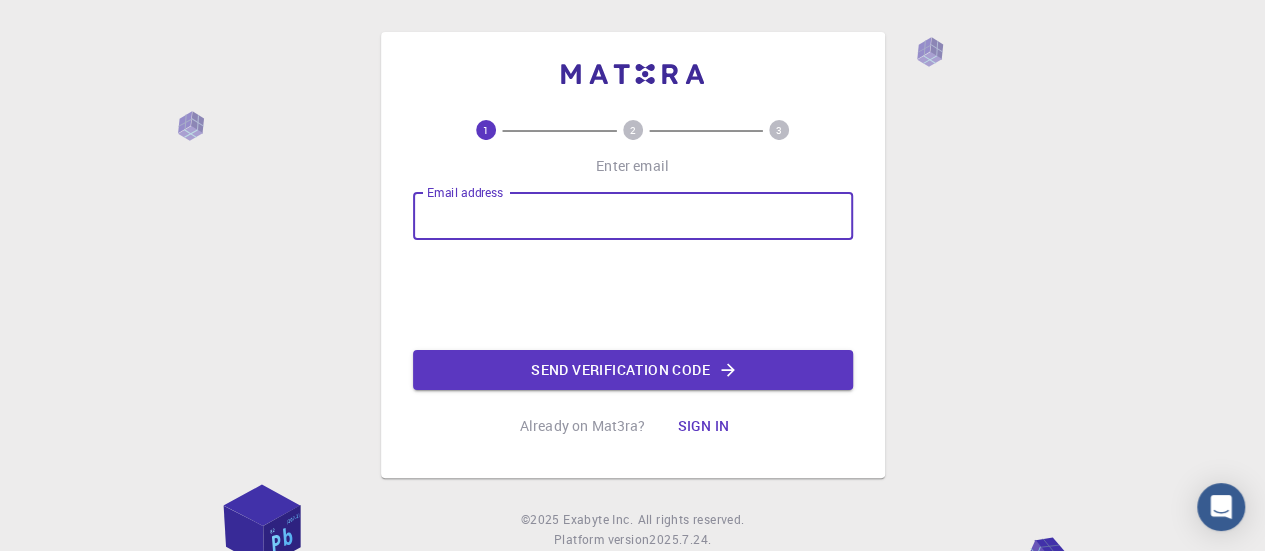type on "[EMAIL]" 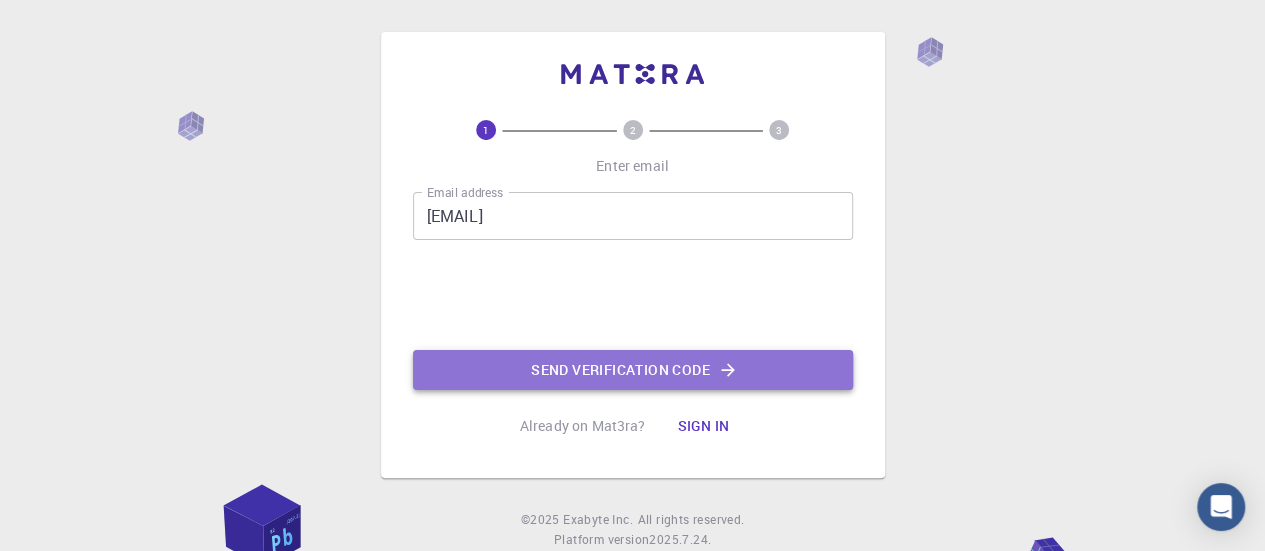 click on "Send verification code" 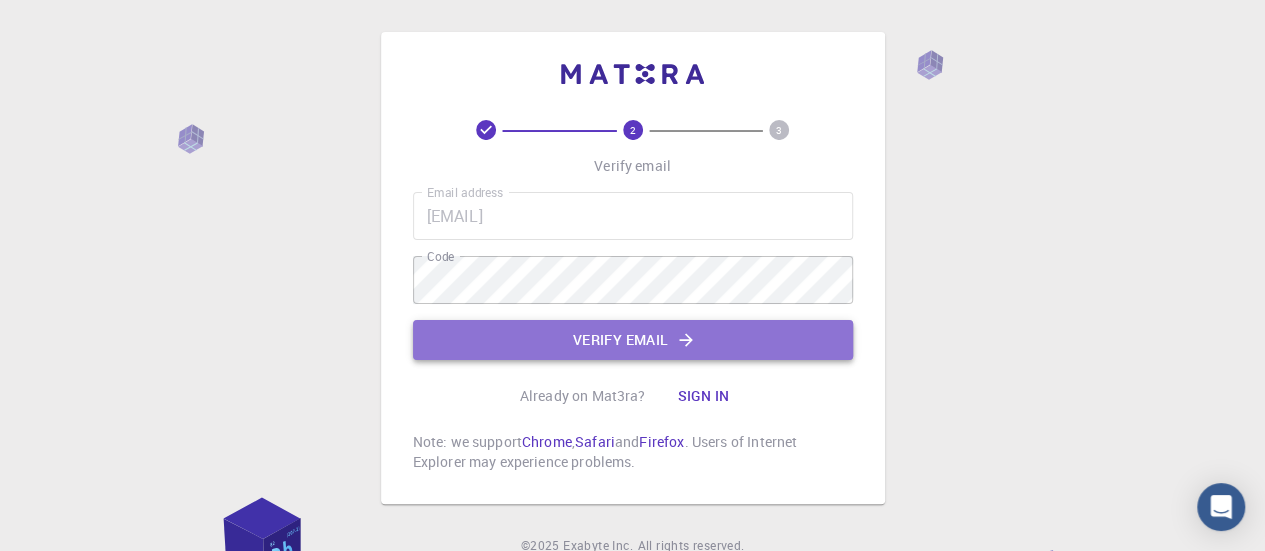 click on "Verify email" 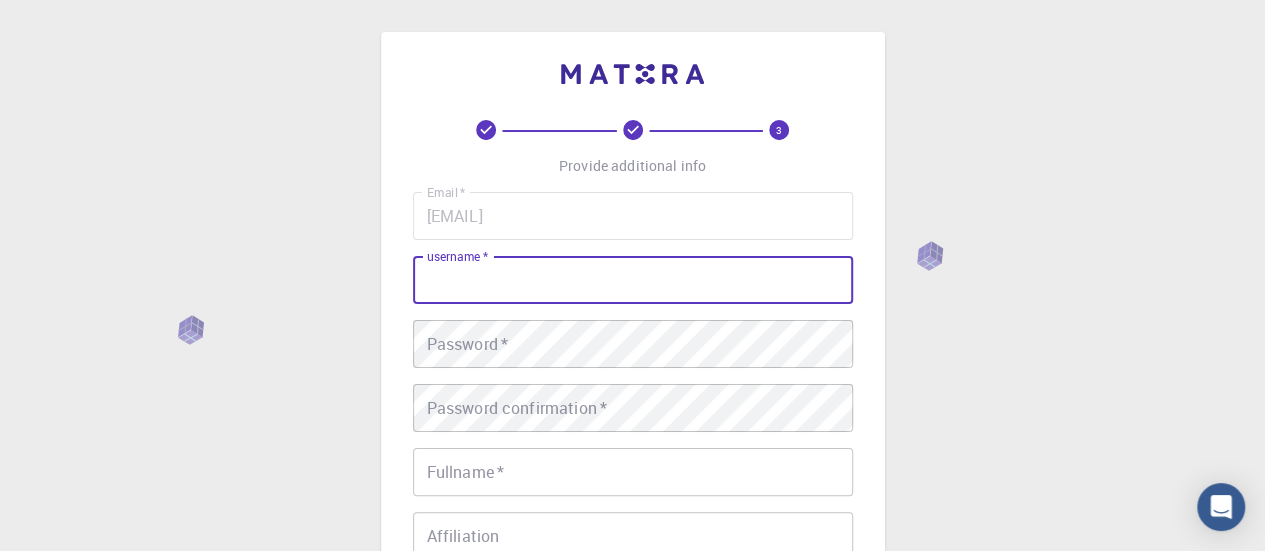 click on "username   *" at bounding box center [633, 280] 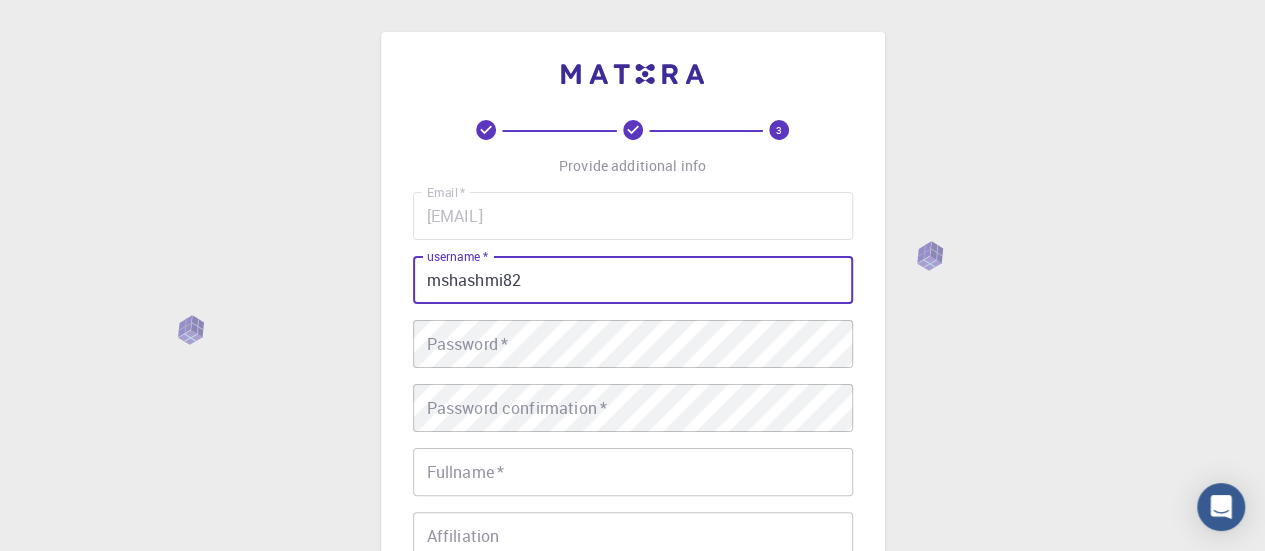 type on "mshashmi82" 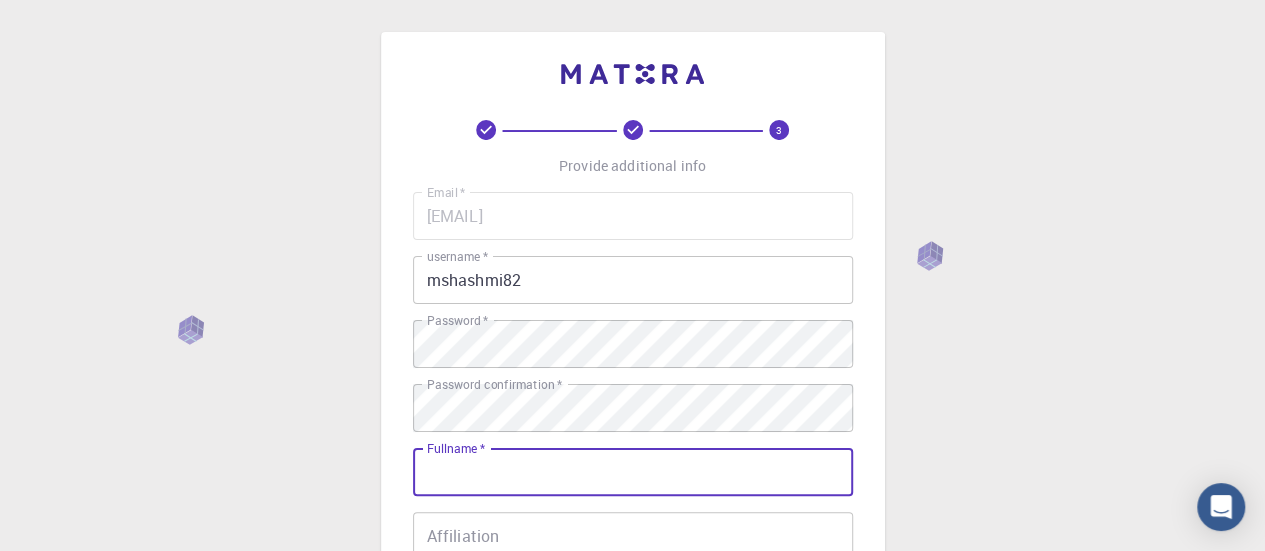 click on "Fullname   *" at bounding box center [633, 472] 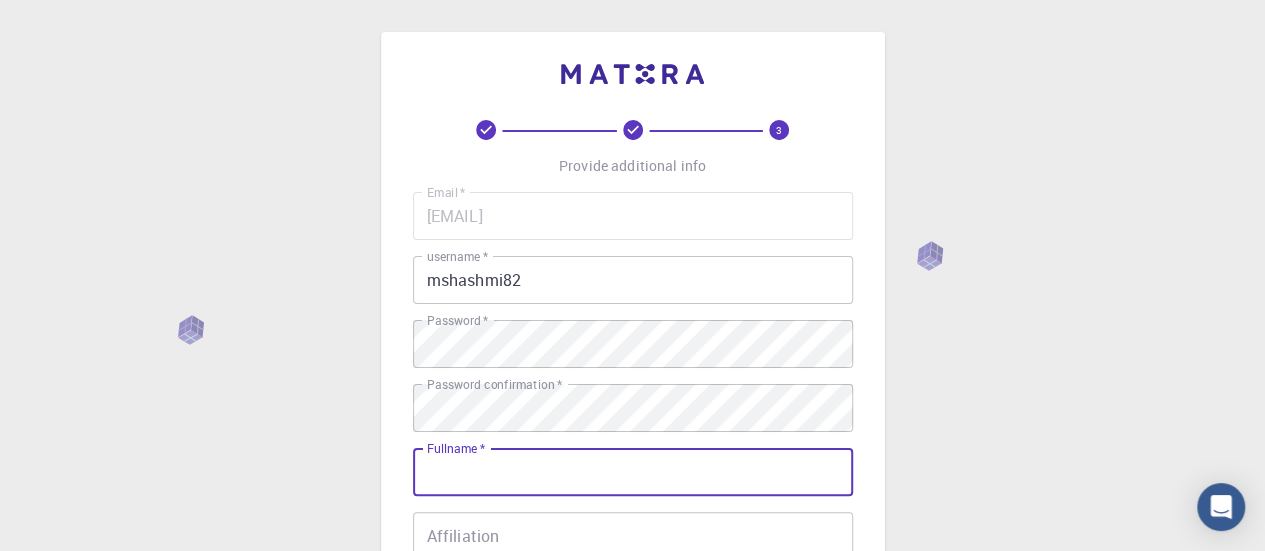 type on "[NAME] [LASTNAME]" 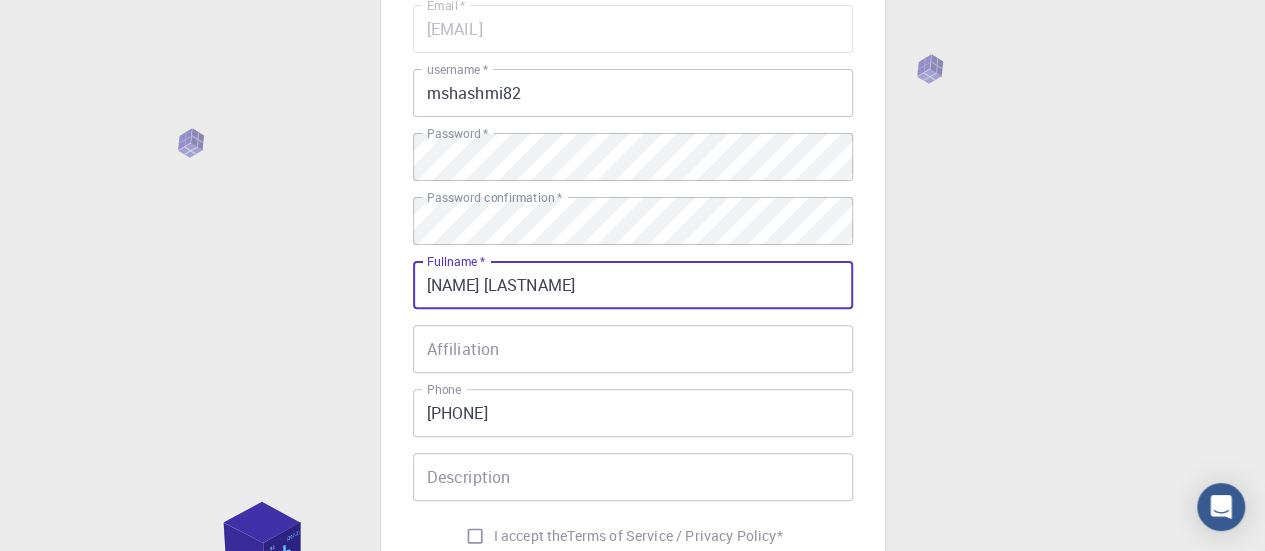 scroll, scrollTop: 188, scrollLeft: 0, axis: vertical 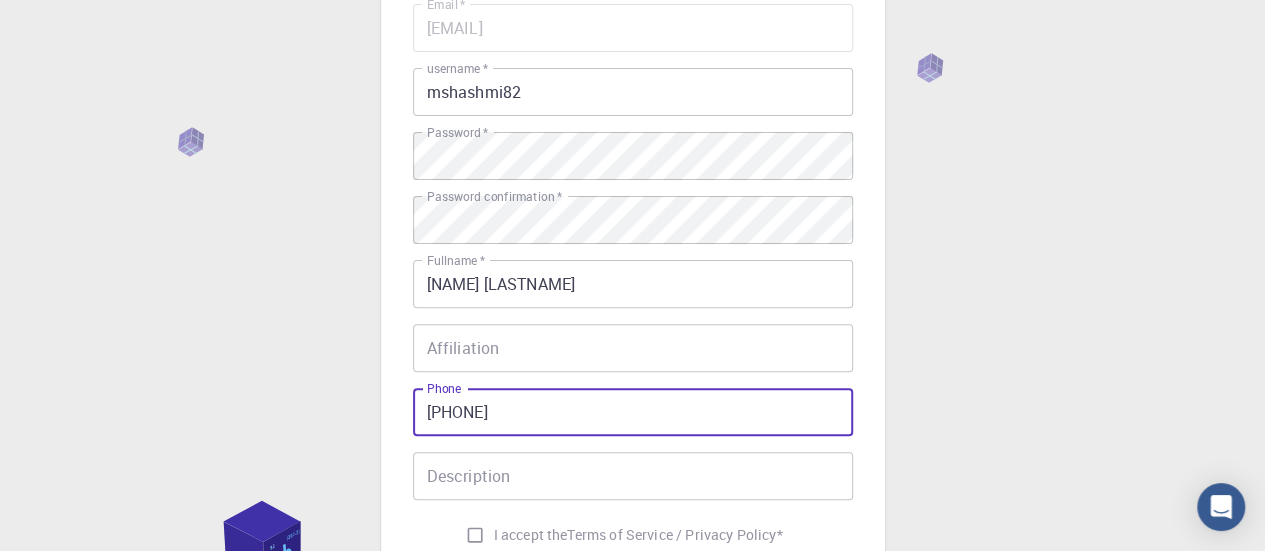 click on "[PHONE]" at bounding box center (633, 412) 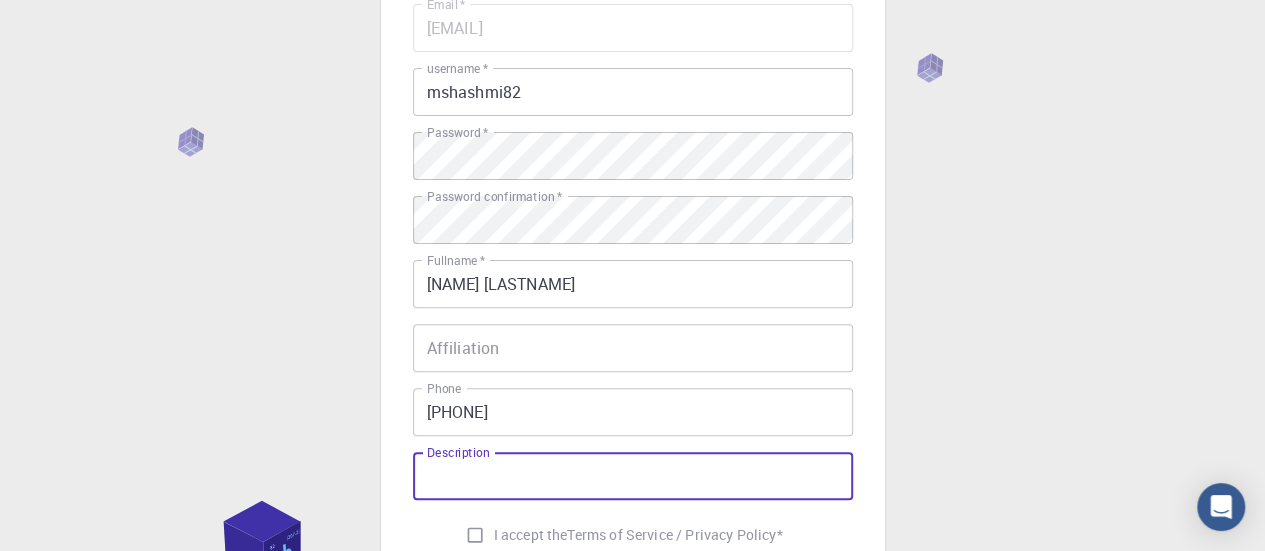 click on "Description" at bounding box center (633, 476) 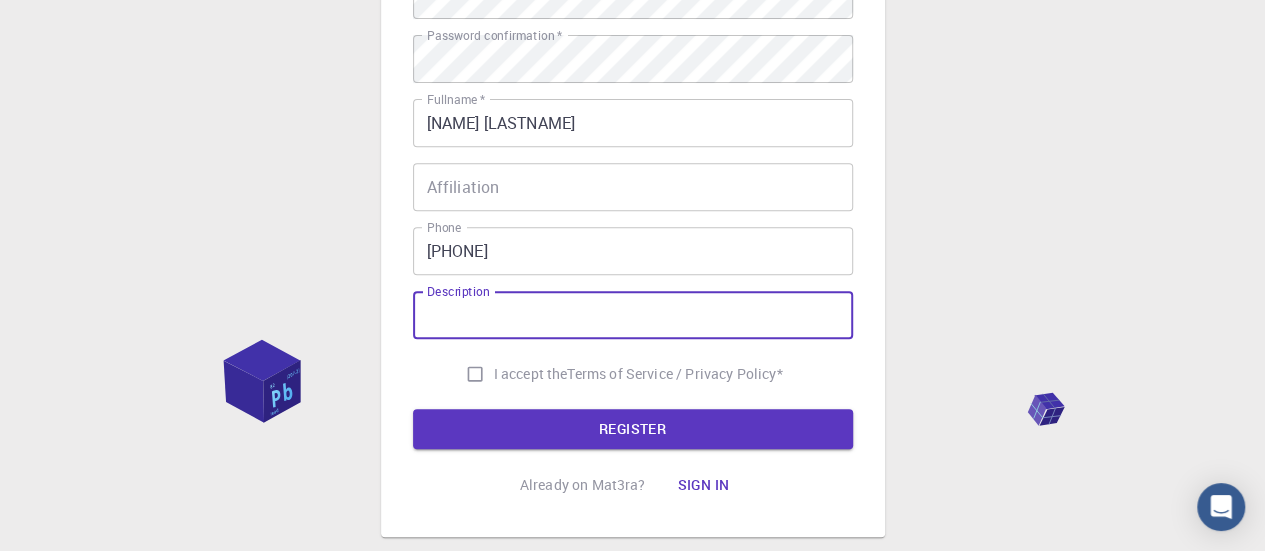 scroll, scrollTop: 353, scrollLeft: 0, axis: vertical 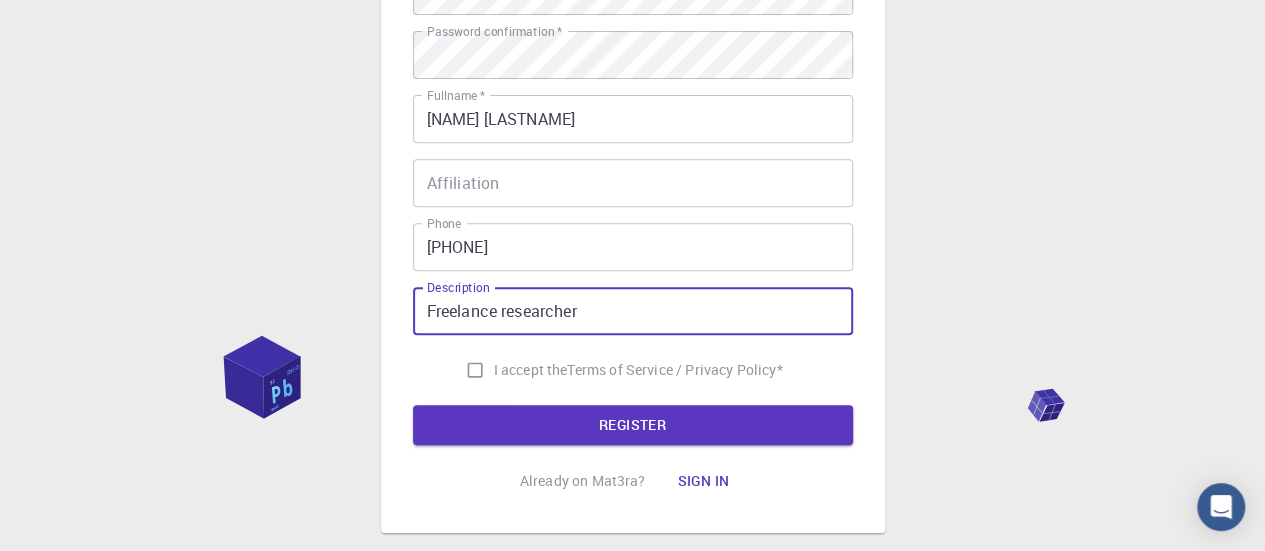 type on "Freelance researcher" 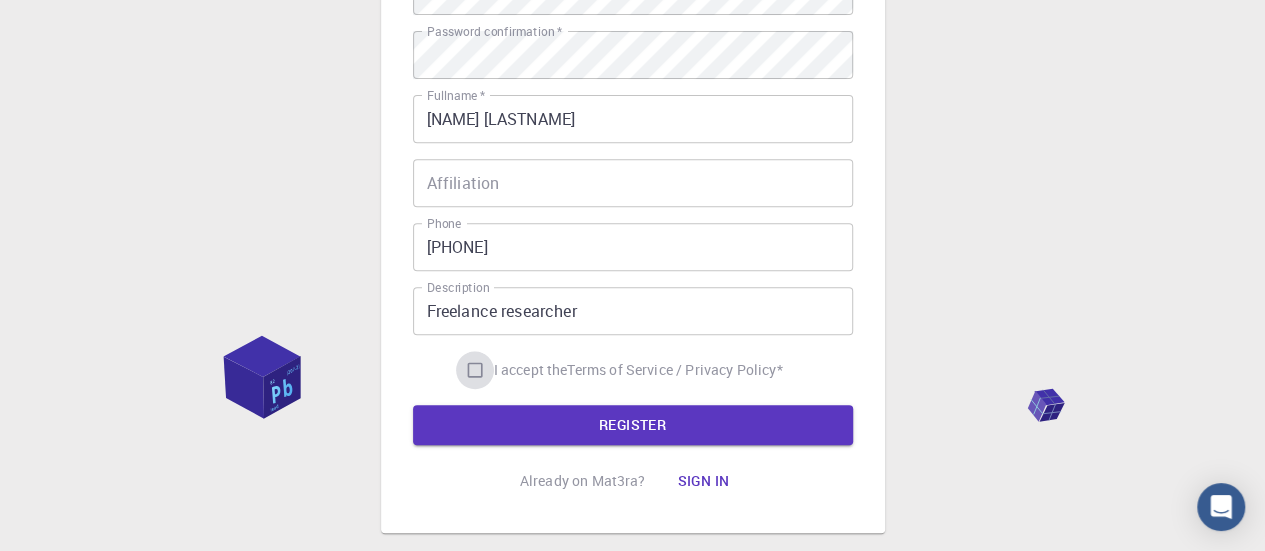 click on "I accept the  Terms of Service / Privacy Policy  *" at bounding box center (475, 370) 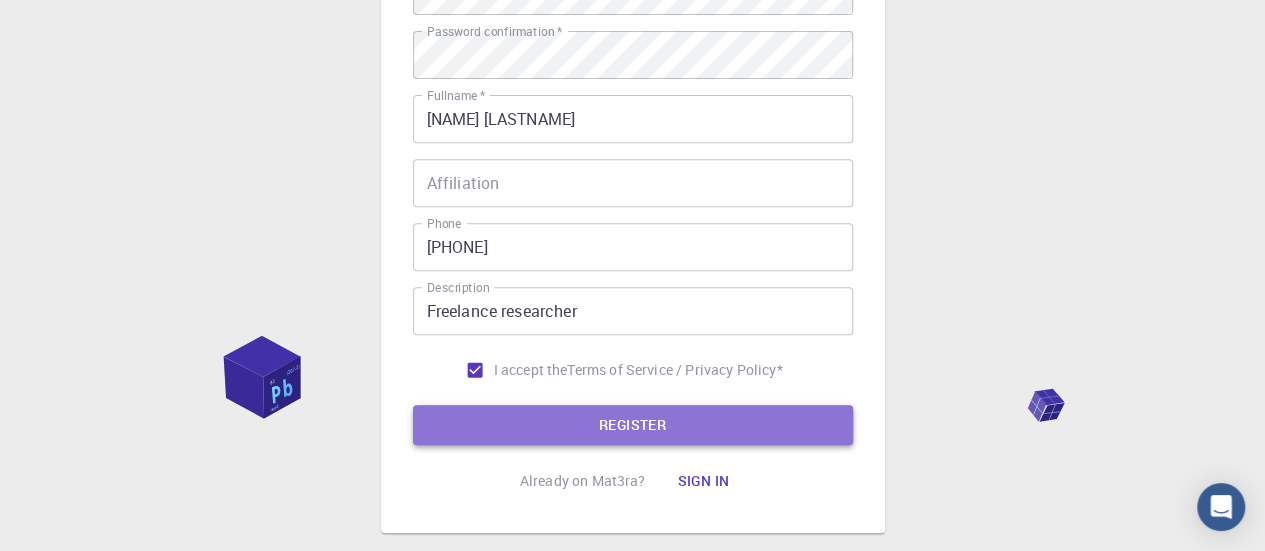 click on "REGISTER" at bounding box center [633, 425] 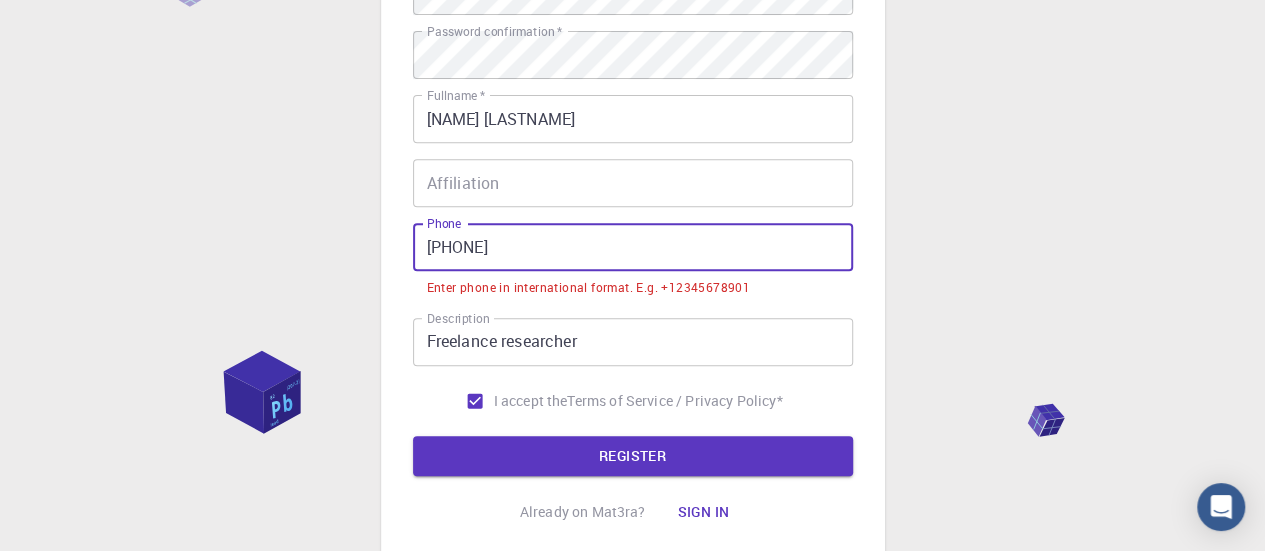 click on "[PHONE]" at bounding box center [633, 247] 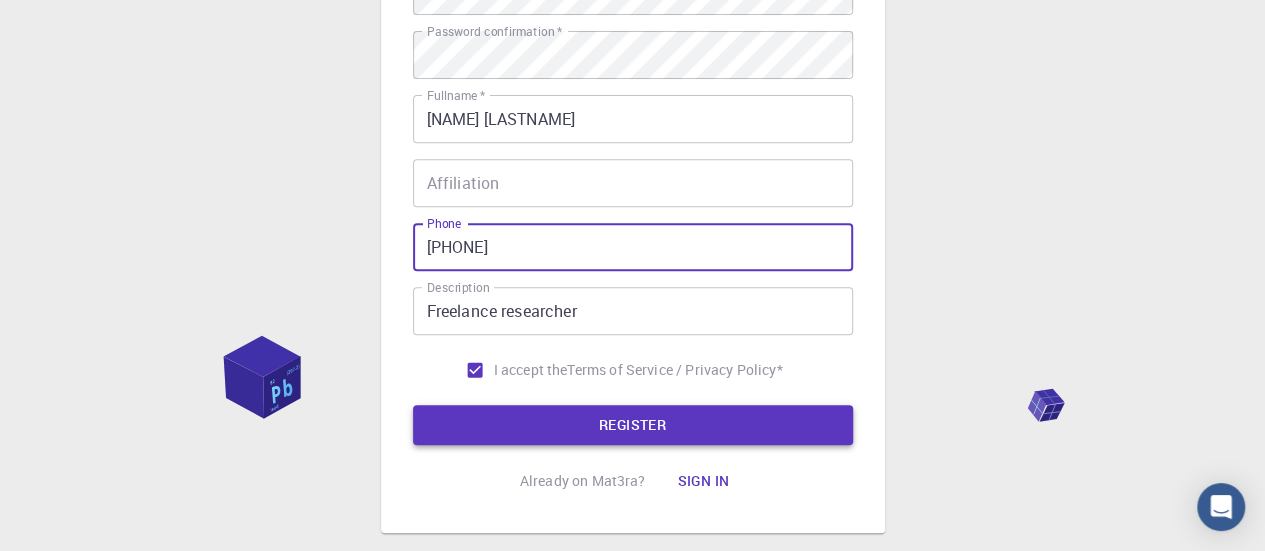 type on "[PHONE]" 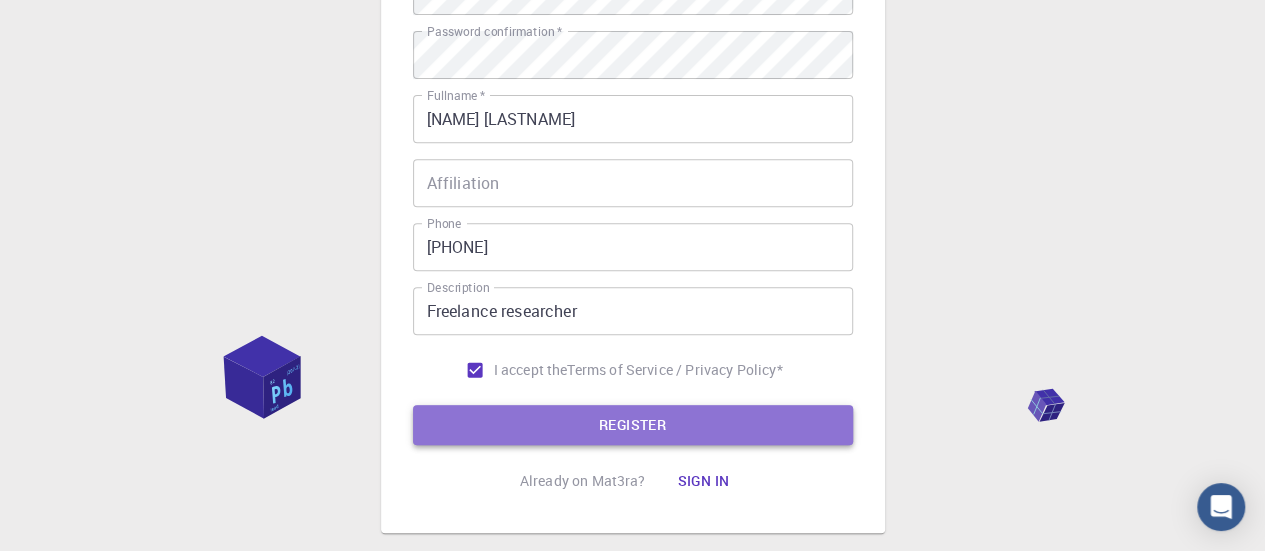 click on "REGISTER" at bounding box center [633, 425] 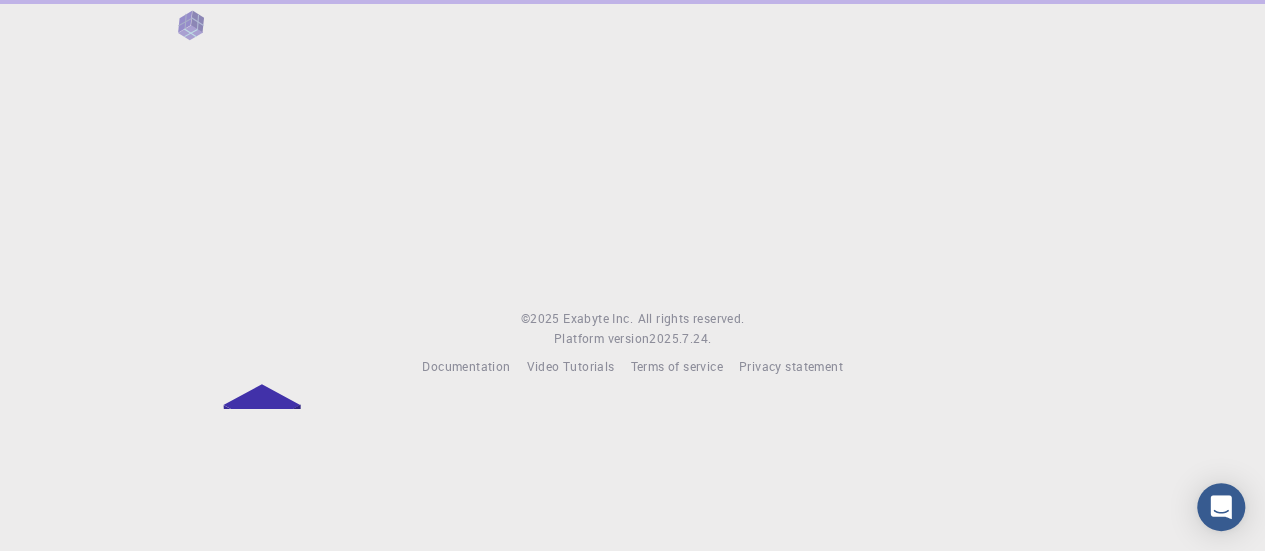 scroll, scrollTop: 0, scrollLeft: 0, axis: both 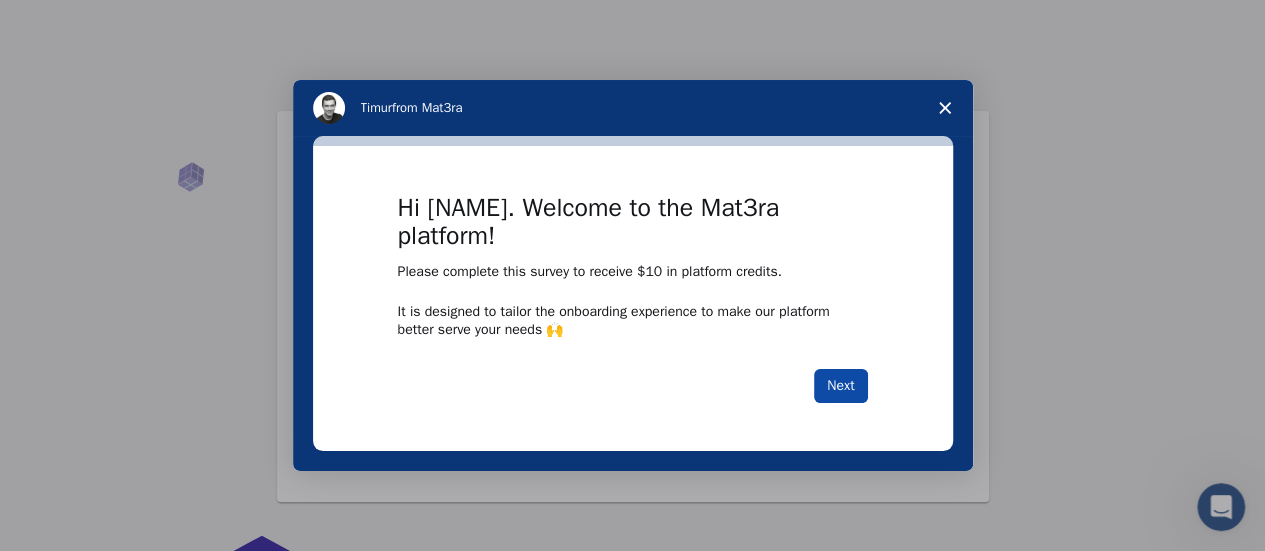 click on "Next" at bounding box center (840, 386) 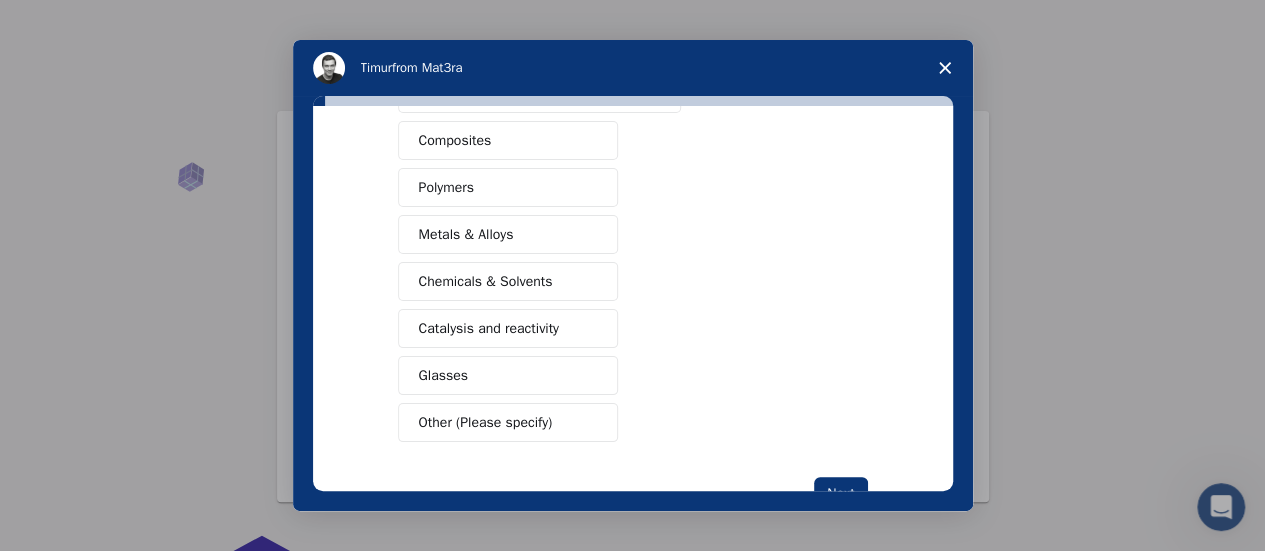 scroll, scrollTop: 347, scrollLeft: 0, axis: vertical 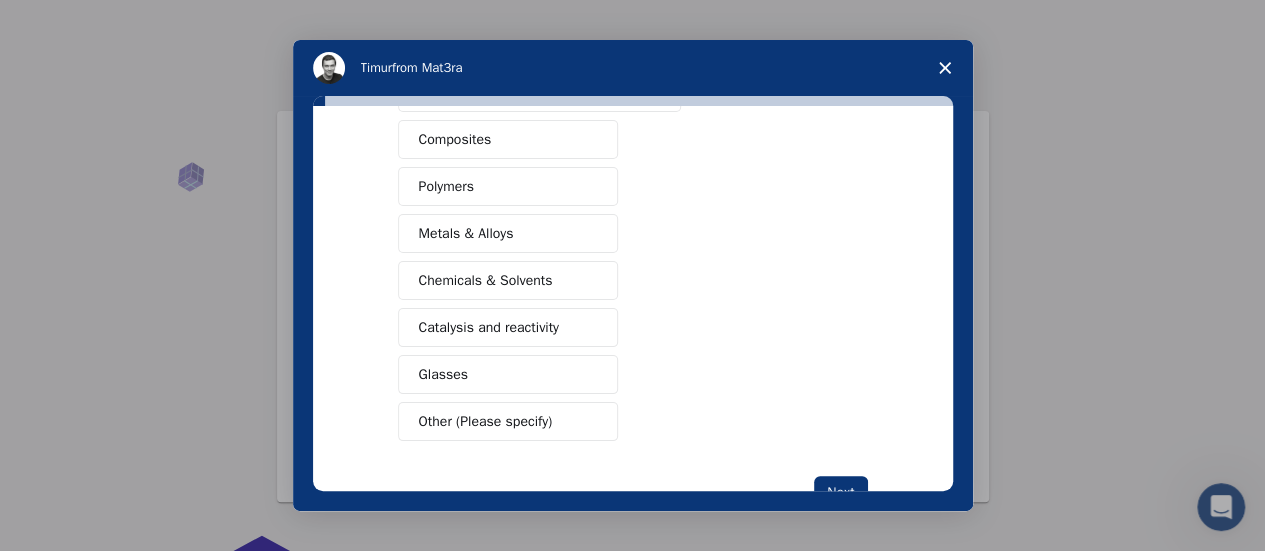 click on "Chemicals & Solvents" at bounding box center [486, 280] 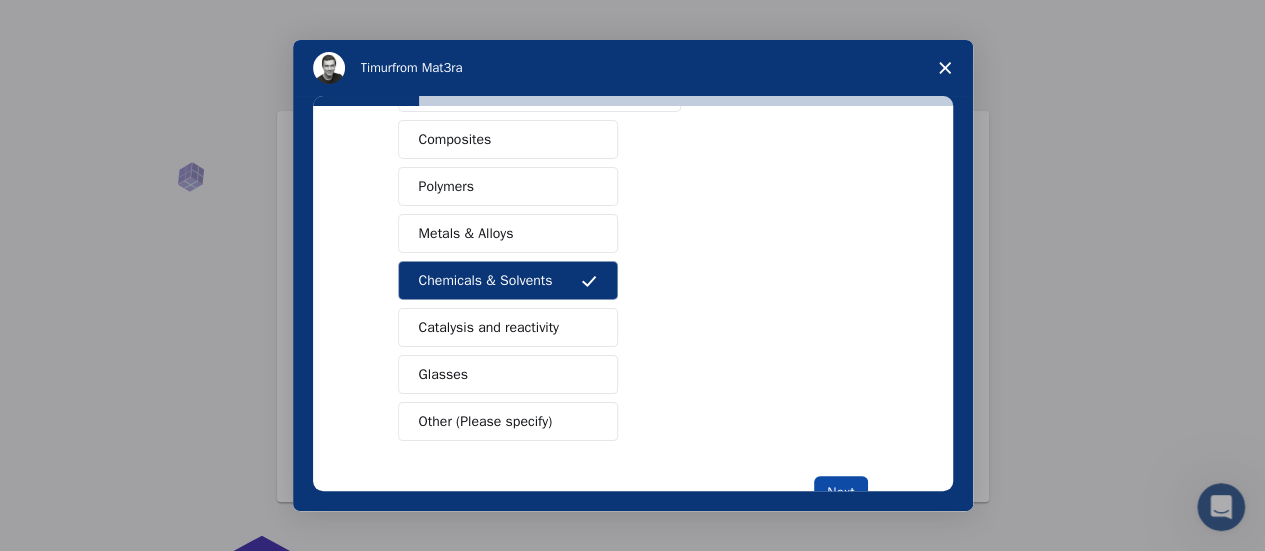 click on "Next" at bounding box center (840, 493) 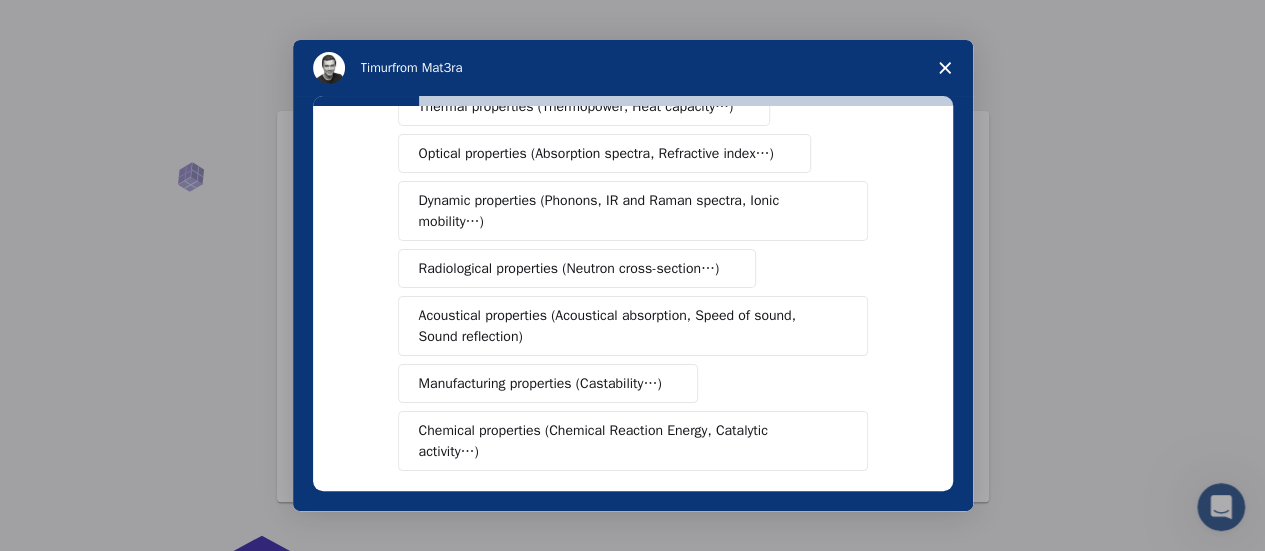 scroll, scrollTop: 289, scrollLeft: 0, axis: vertical 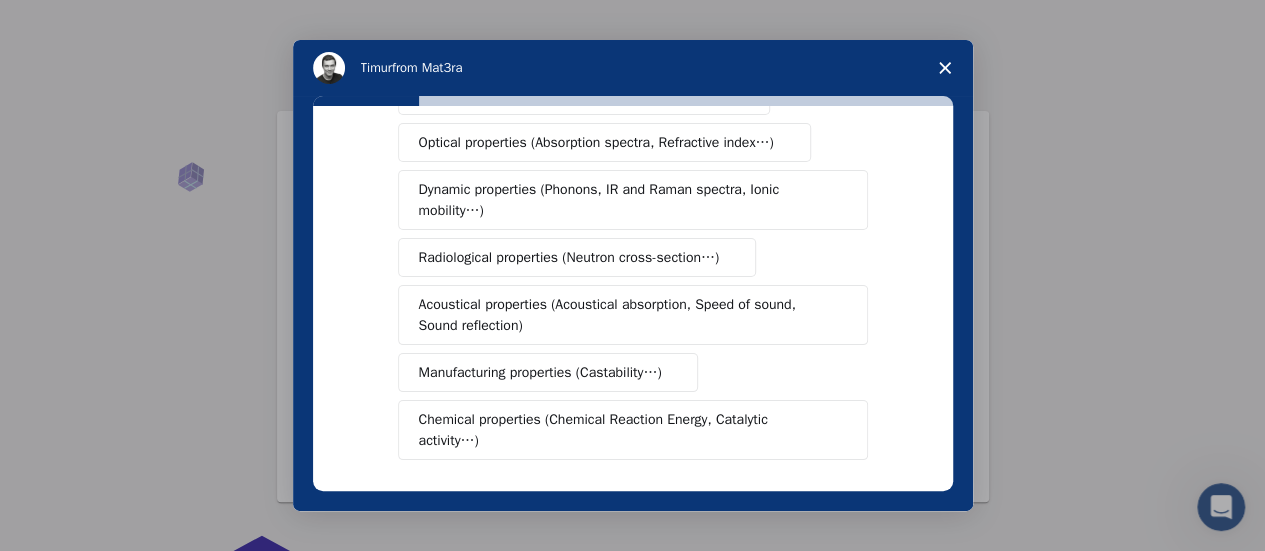 click on "Manufacturing properties (Castability…)" at bounding box center (540, 372) 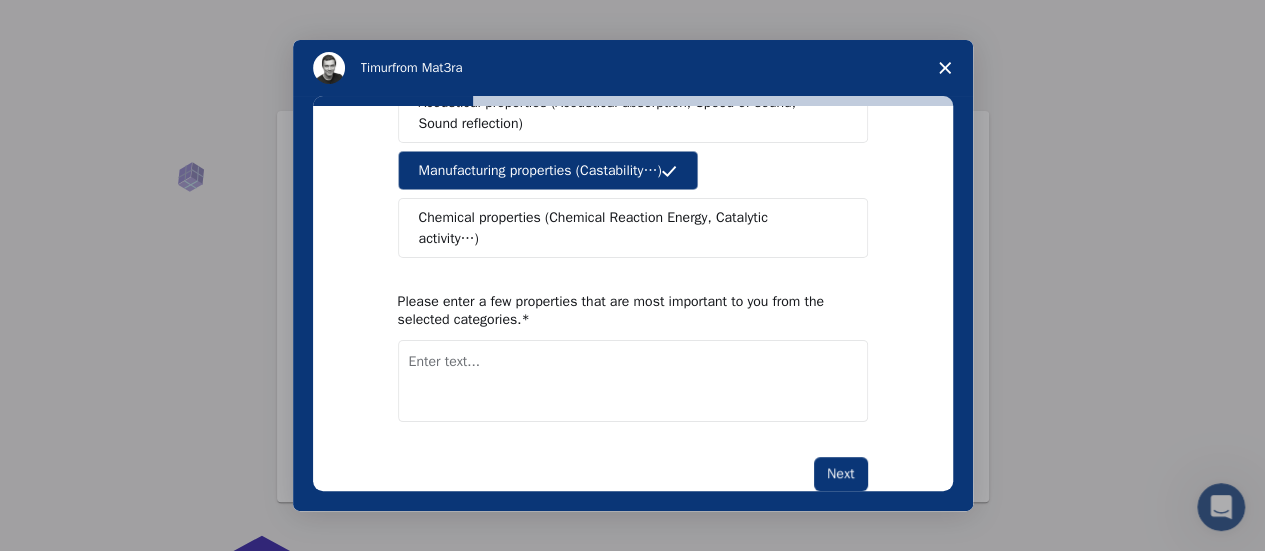 scroll, scrollTop: 510, scrollLeft: 0, axis: vertical 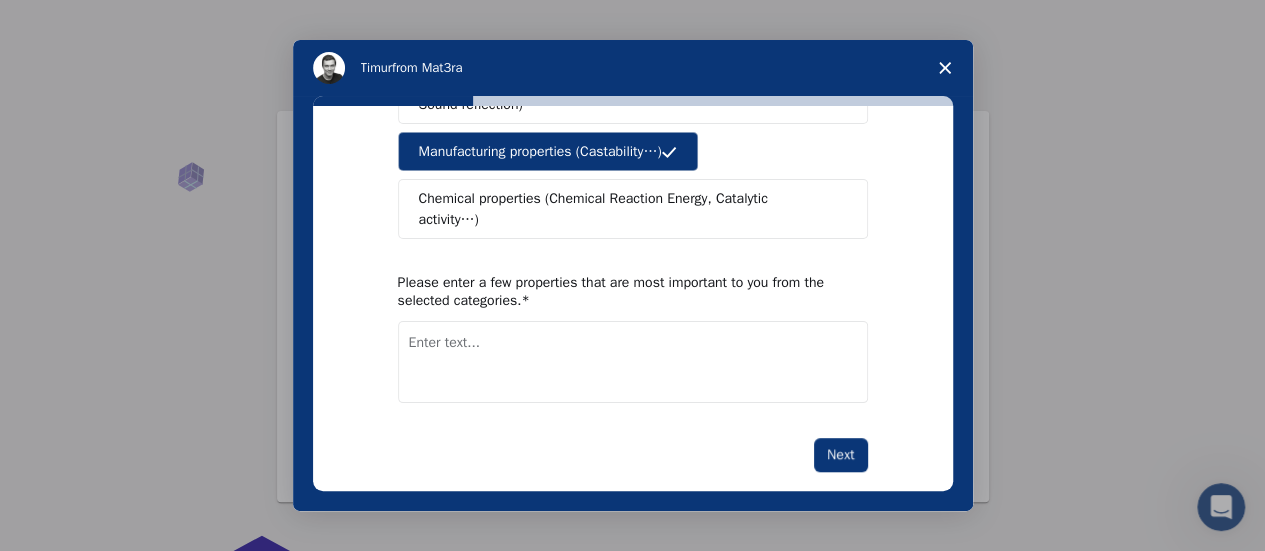 click at bounding box center [633, 362] 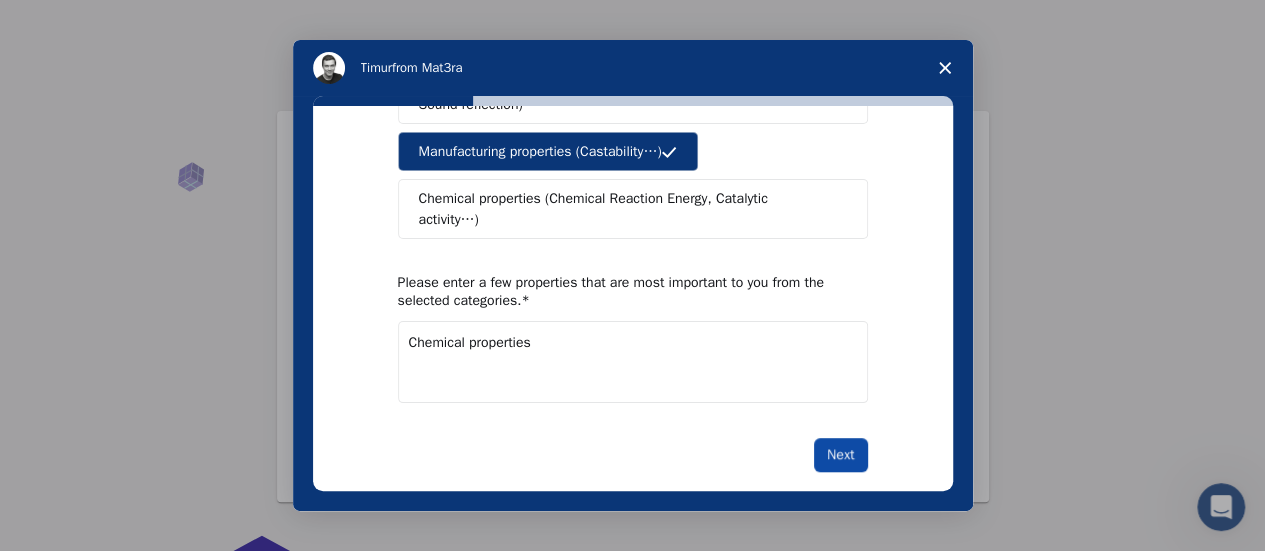 type on "Chemical properties" 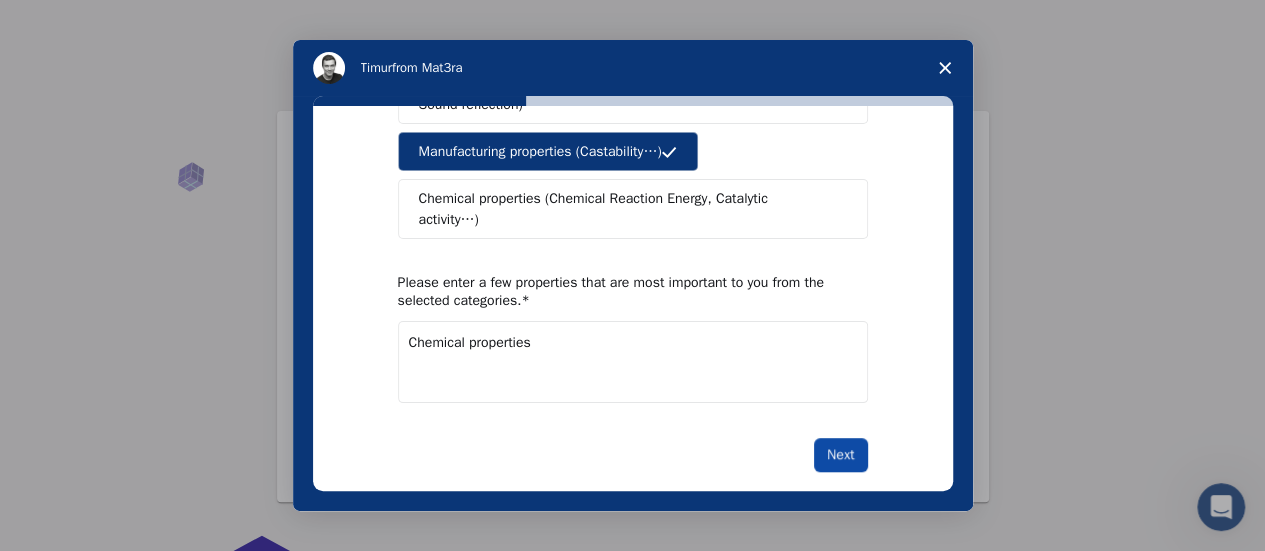 click on "Next" at bounding box center (840, 455) 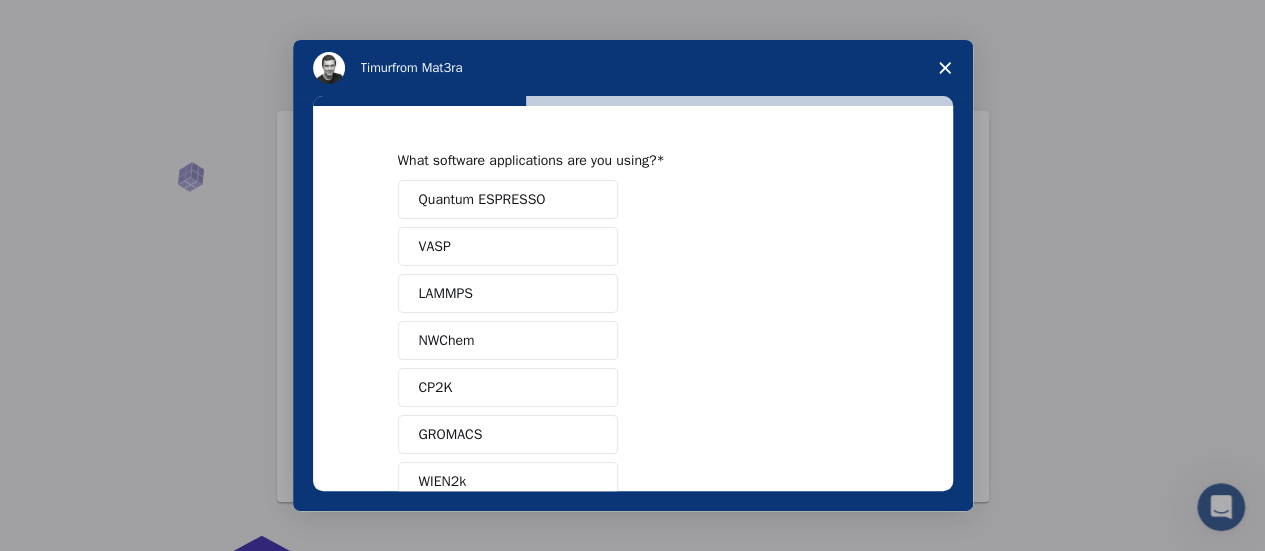 scroll, scrollTop: 0, scrollLeft: 0, axis: both 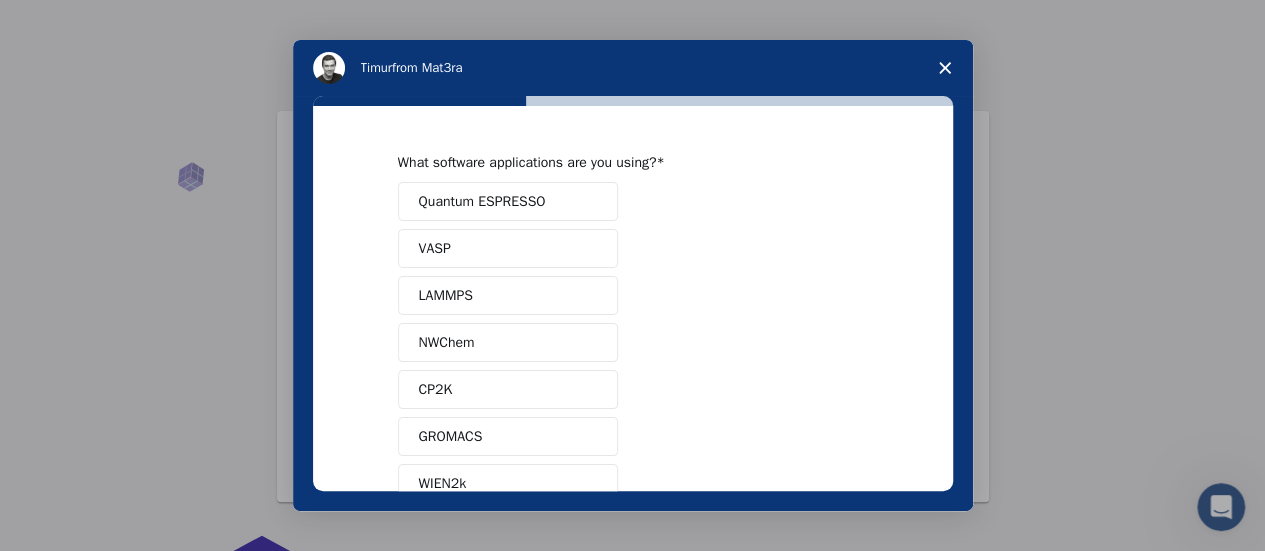 click on "NWChem" at bounding box center (508, 342) 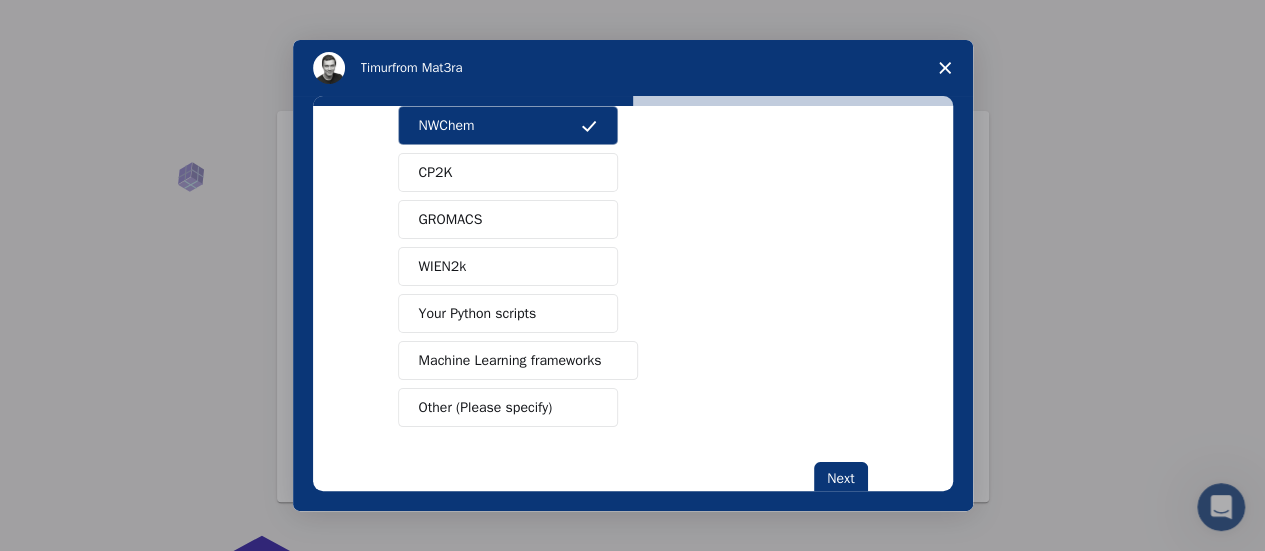 scroll, scrollTop: 219, scrollLeft: 0, axis: vertical 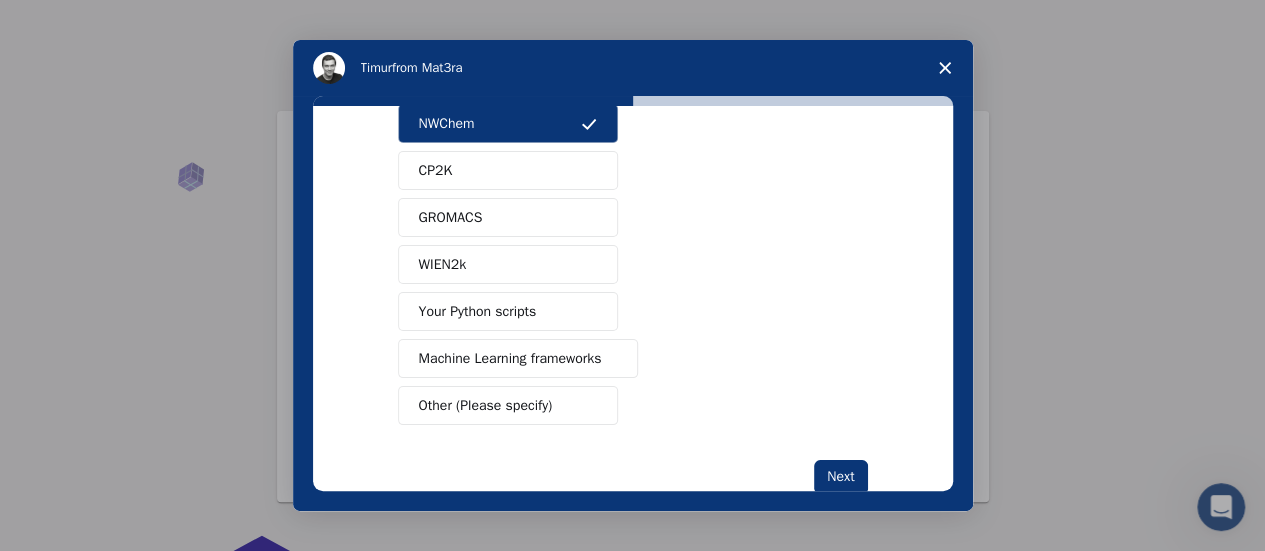 click on "Other (Please specify)" at bounding box center (486, 405) 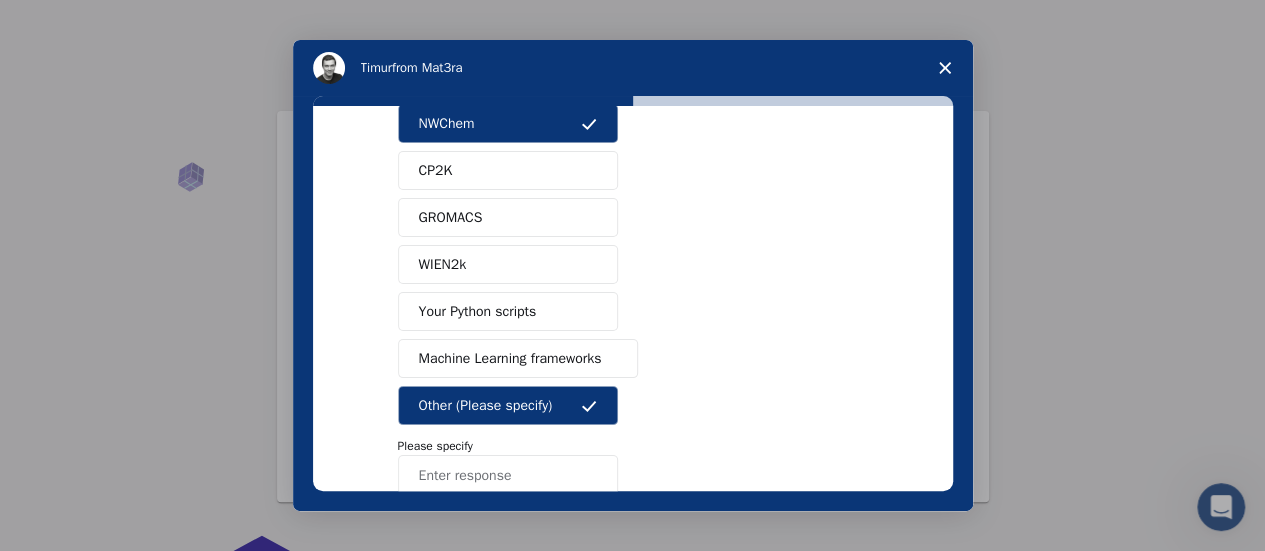 click at bounding box center [508, 475] 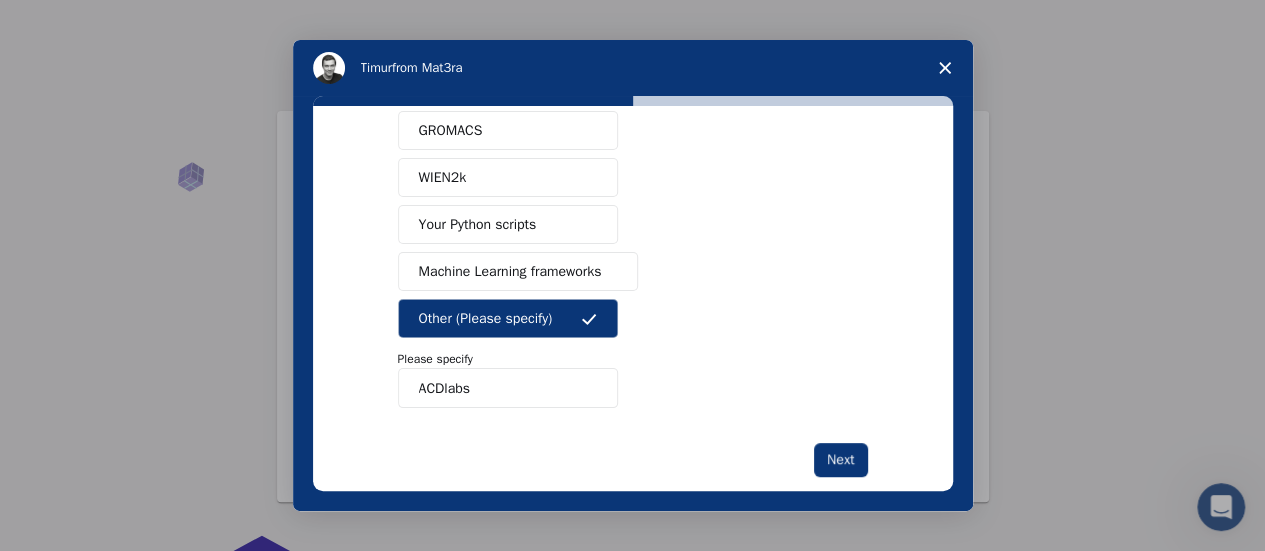 scroll, scrollTop: 333, scrollLeft: 0, axis: vertical 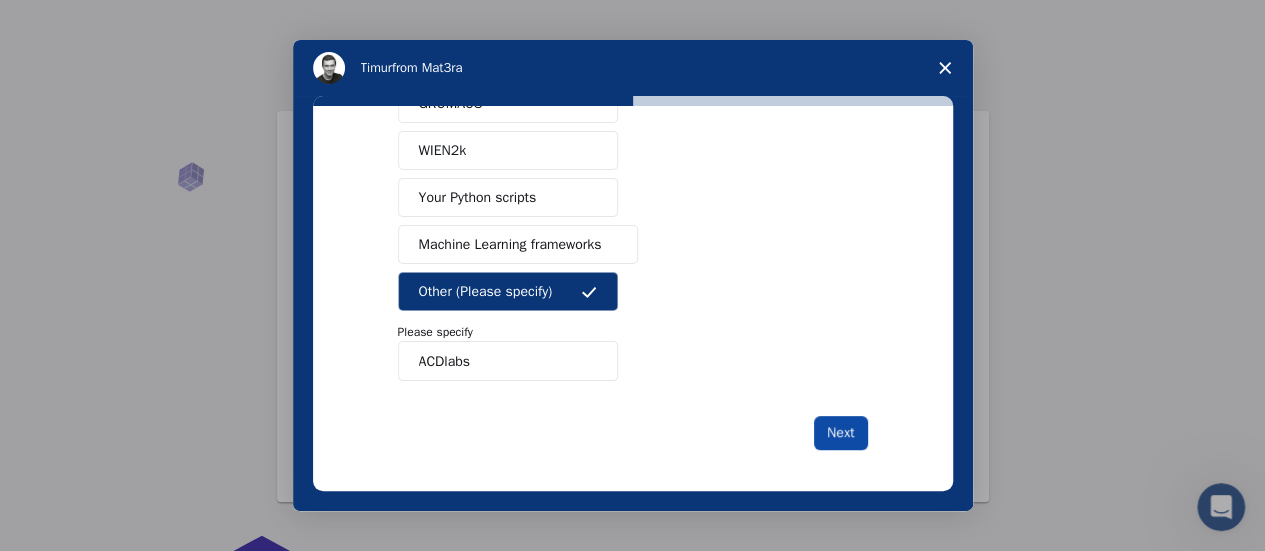 type on "ACDlabs" 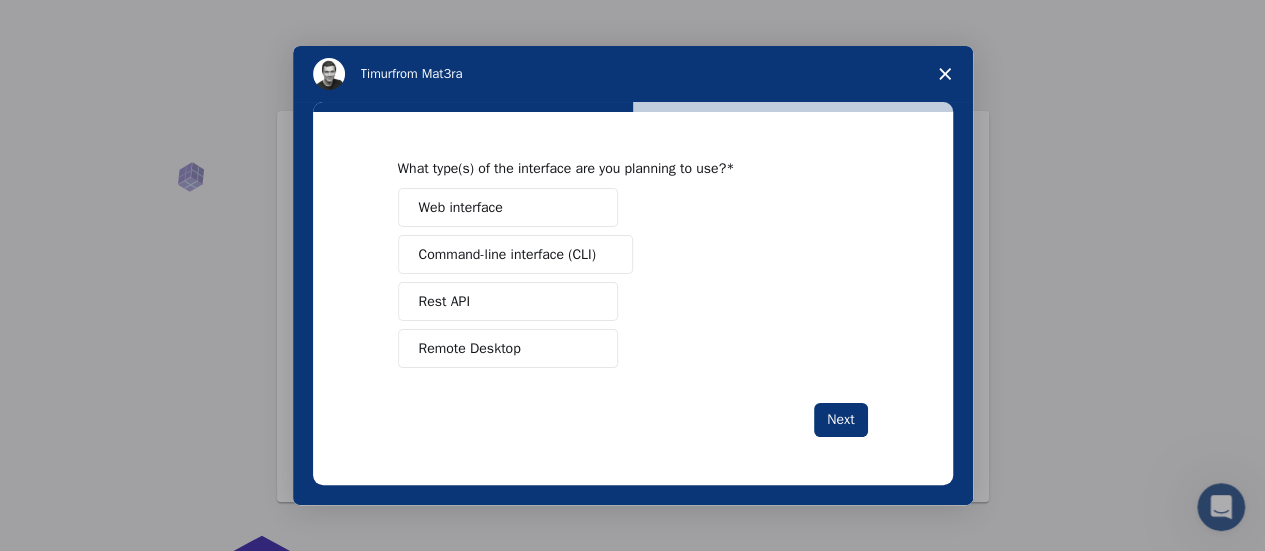 scroll, scrollTop: 0, scrollLeft: 0, axis: both 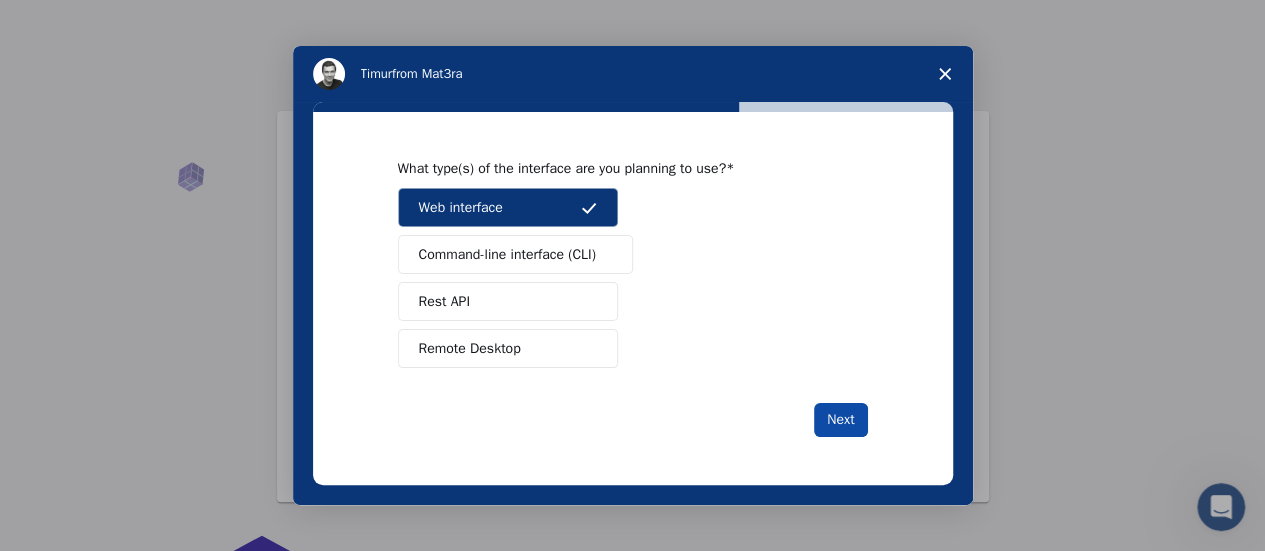 click on "Next" at bounding box center (840, 420) 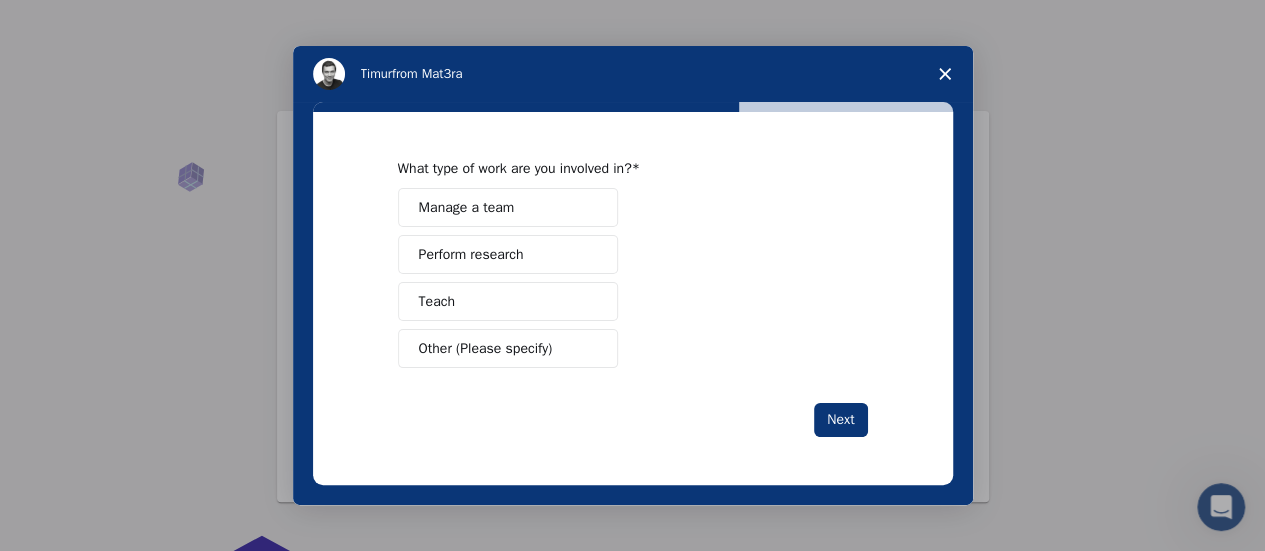 click on "Perform research" at bounding box center [508, 254] 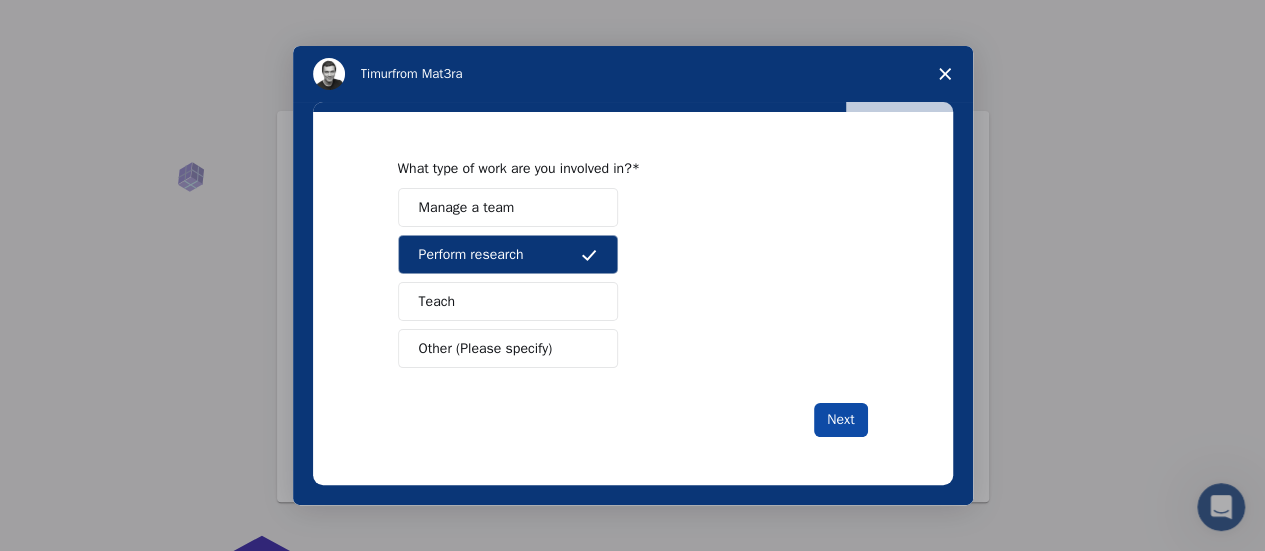 click on "Next" at bounding box center [840, 420] 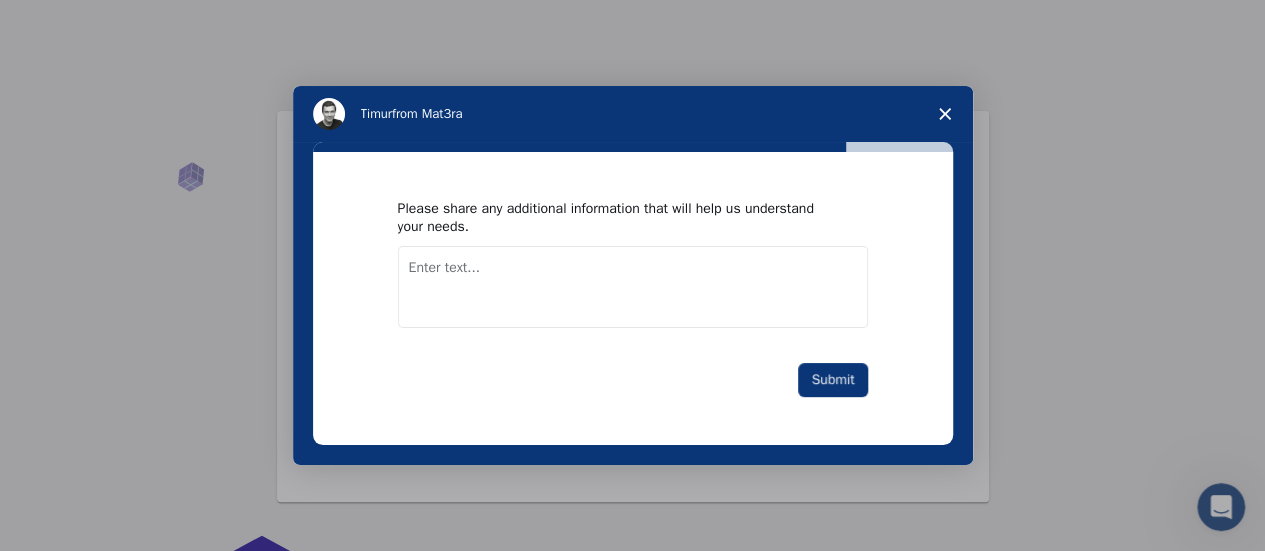 click at bounding box center [633, 287] 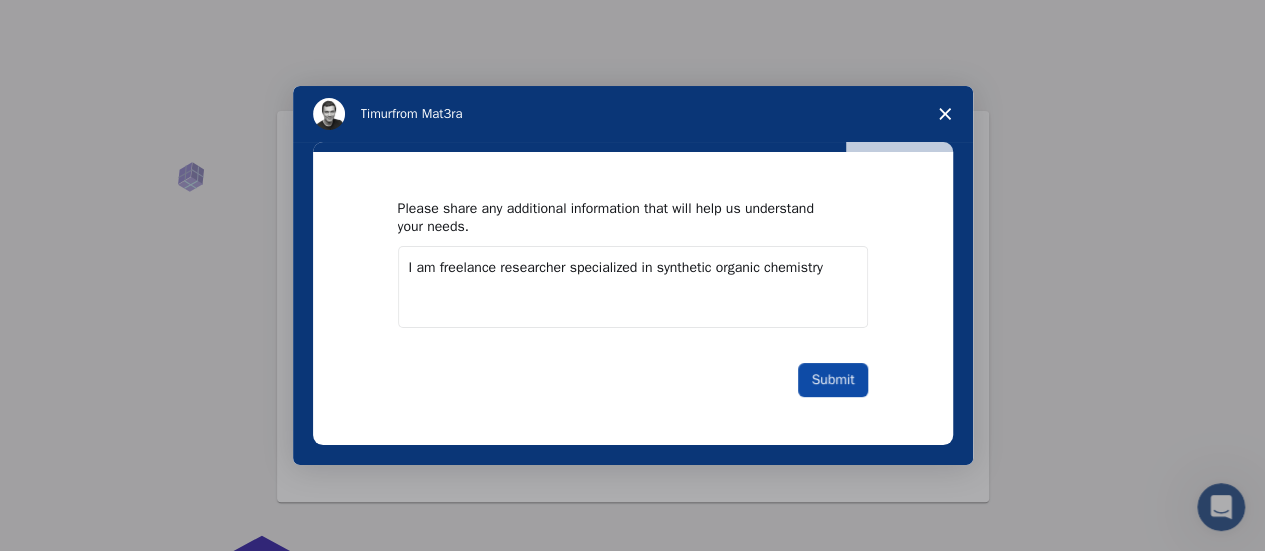 type on "I am freelance researcher specialized in synthetic organic chemistry" 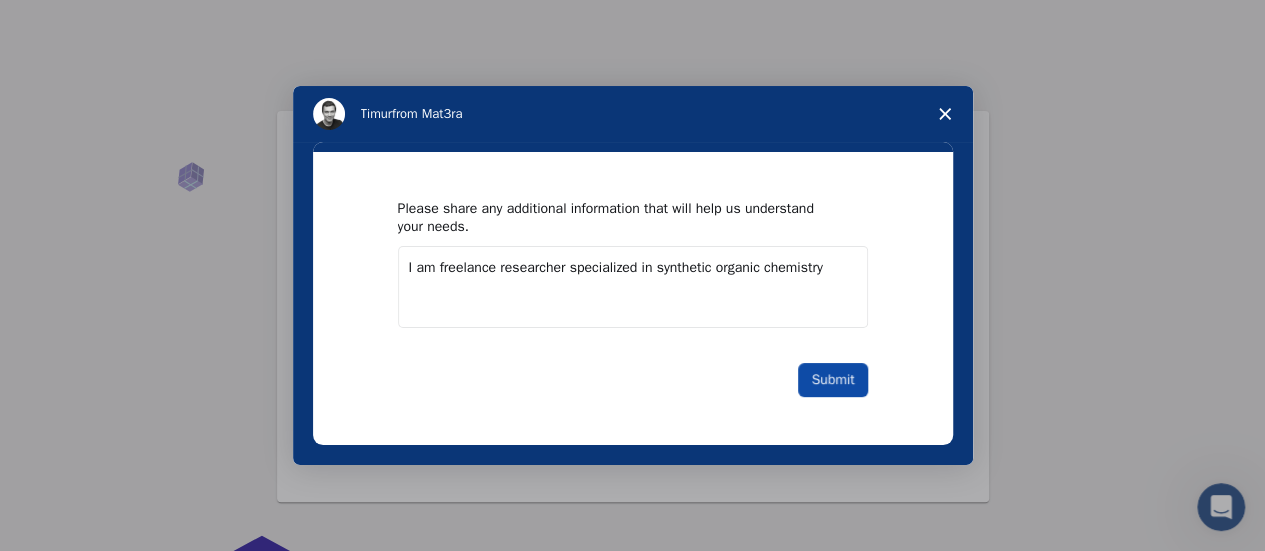 click on "Submit" at bounding box center (832, 380) 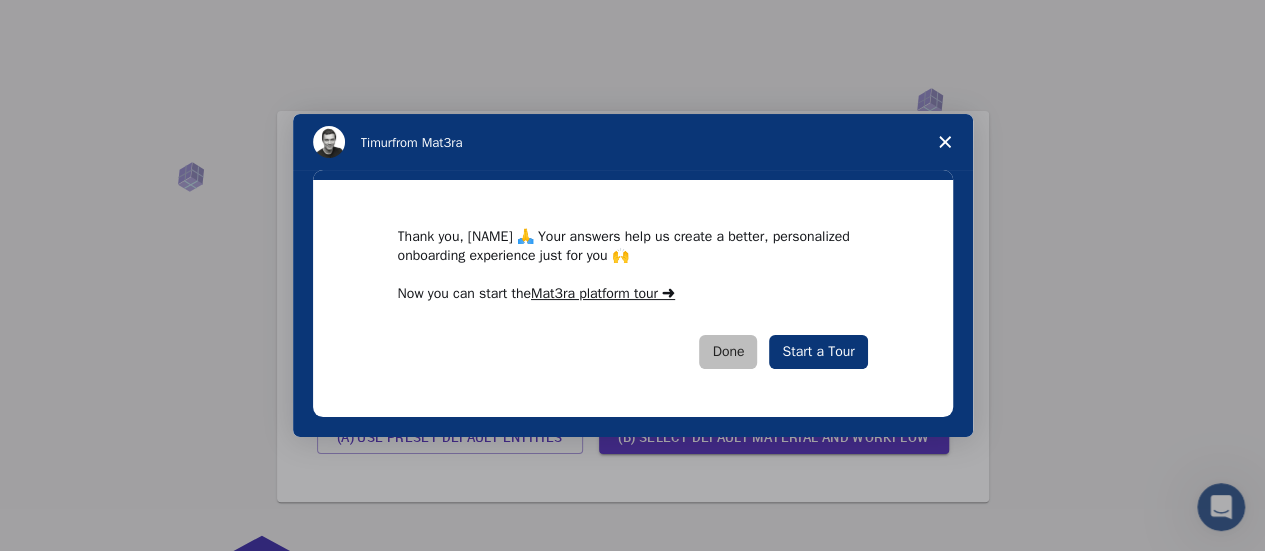 click on "Done" at bounding box center [728, 352] 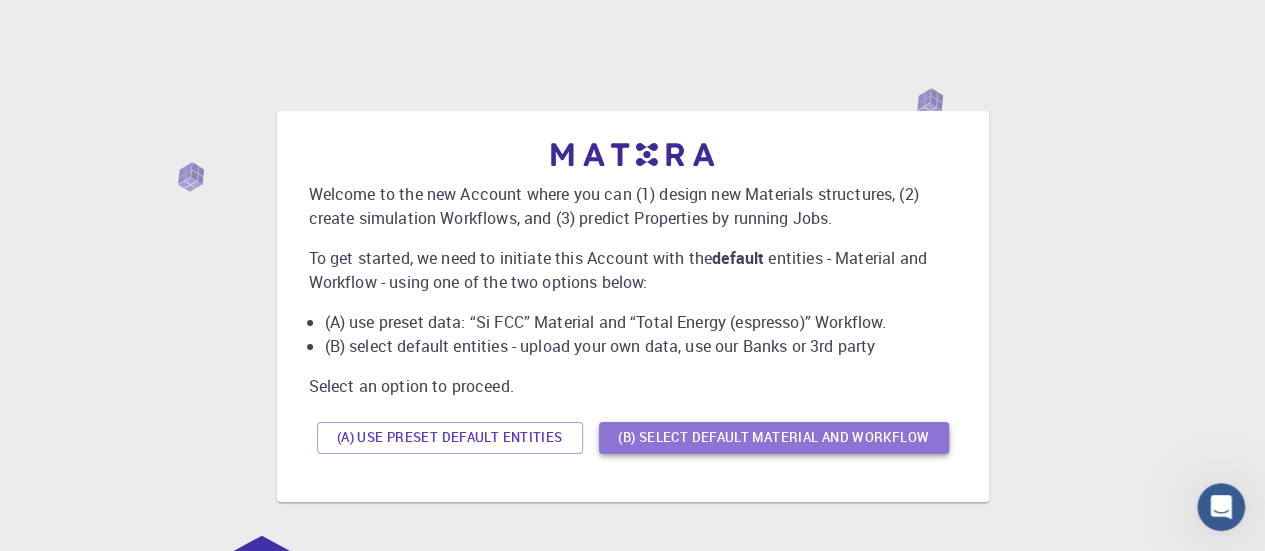 click on "(B) Select default material and workflow" at bounding box center (774, 438) 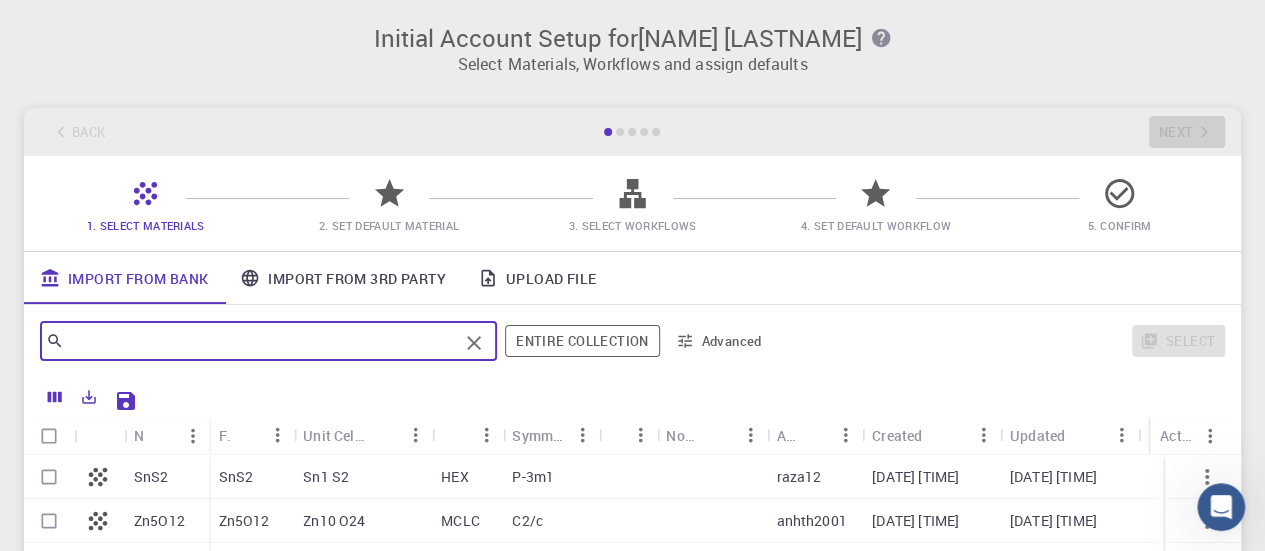 click at bounding box center [261, 341] 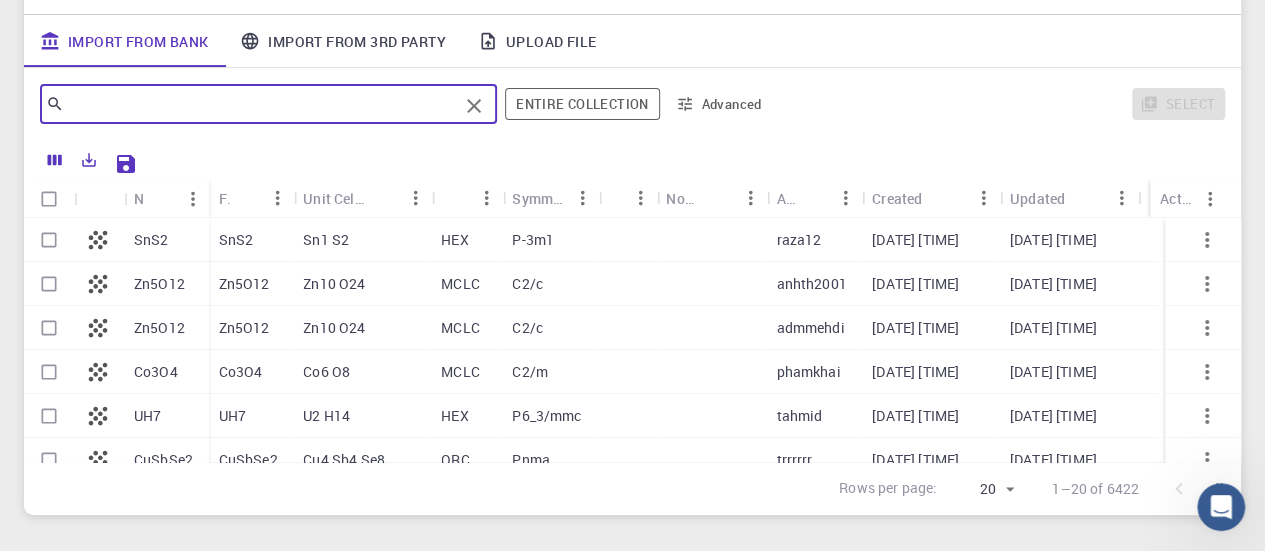 scroll, scrollTop: 242, scrollLeft: 0, axis: vertical 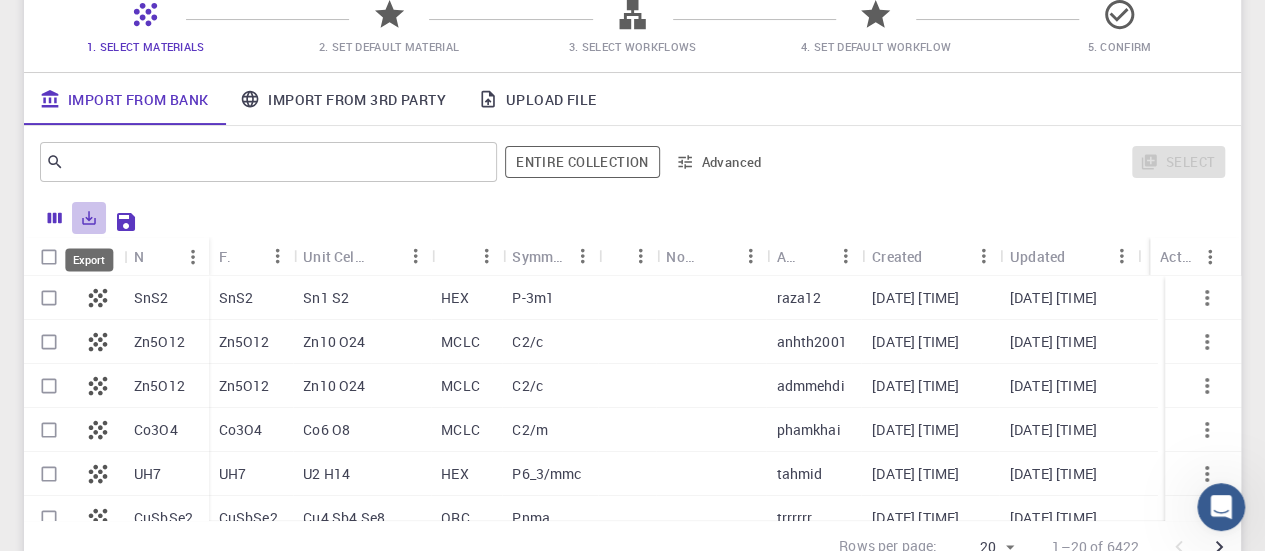 click 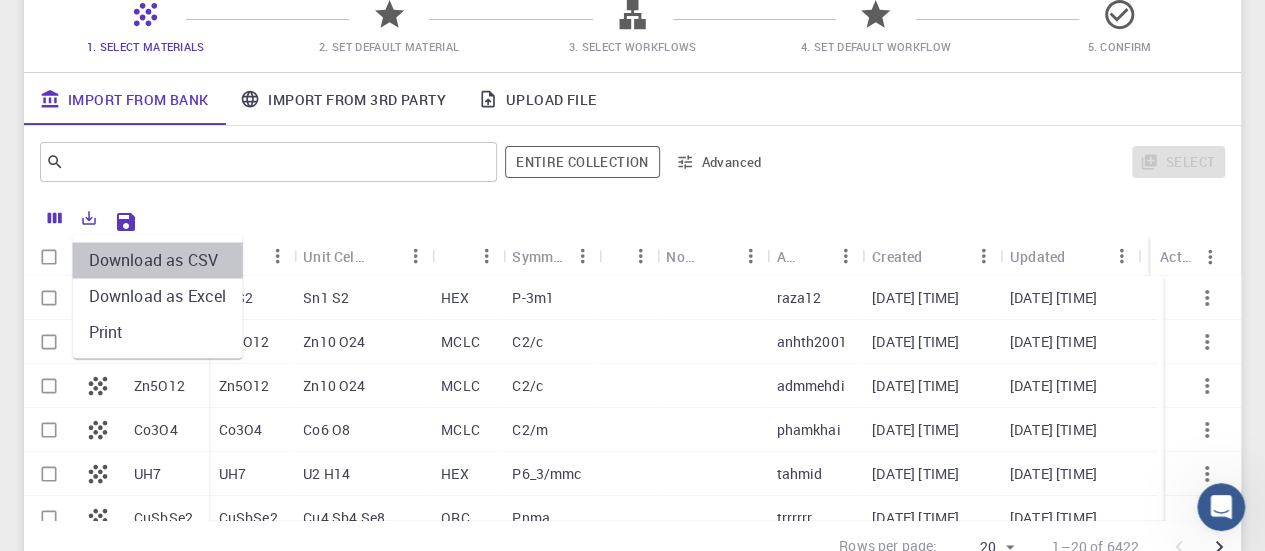 click on "Download as CSV" at bounding box center (158, 260) 